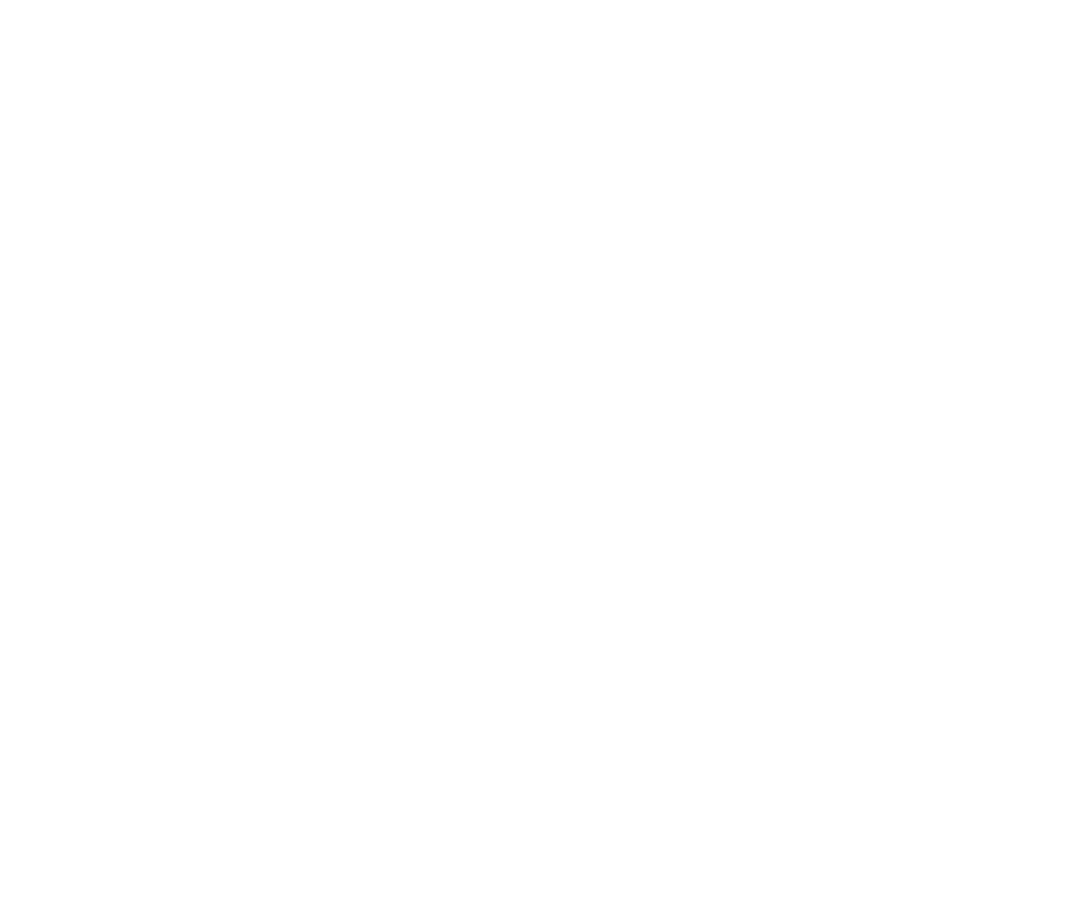 scroll, scrollTop: 0, scrollLeft: 0, axis: both 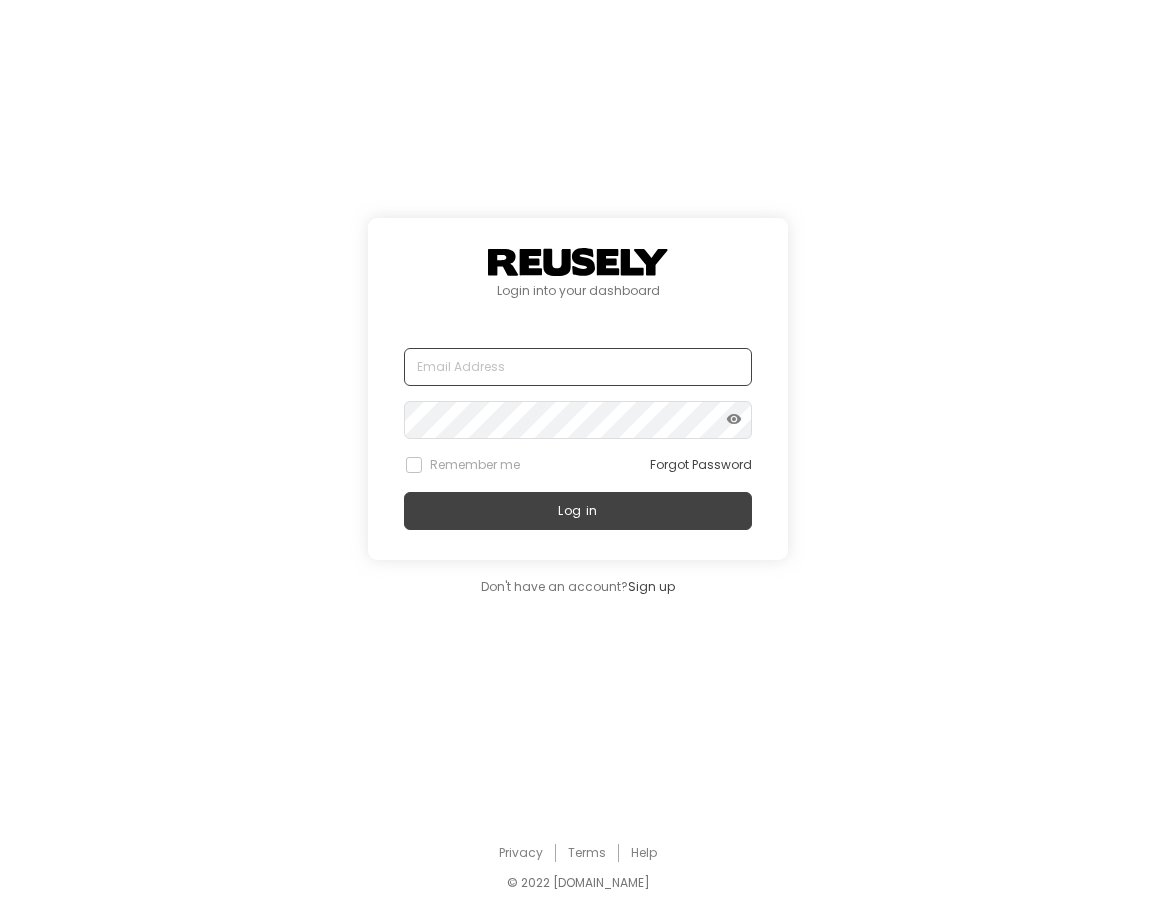 click at bounding box center (578, 367) 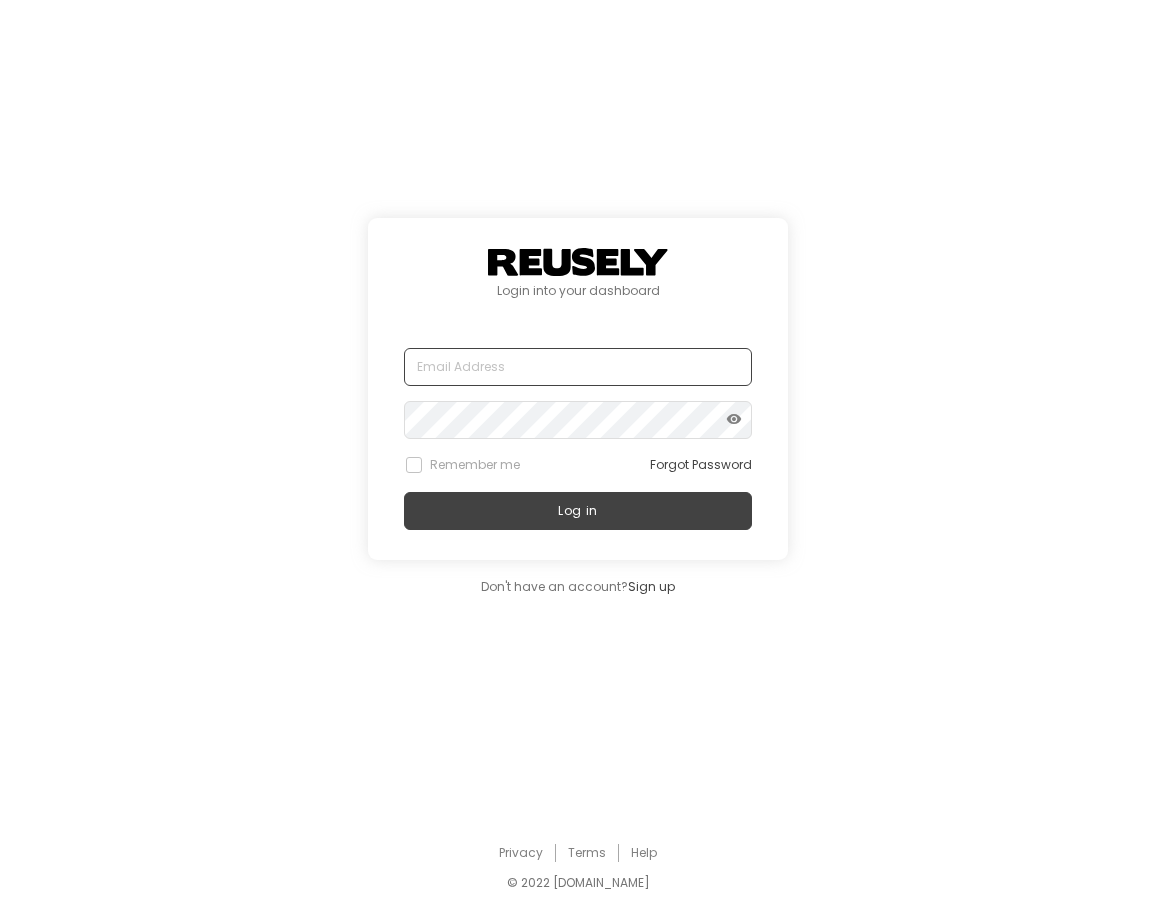type on "[EMAIL_ADDRESS][DOMAIN_NAME]" 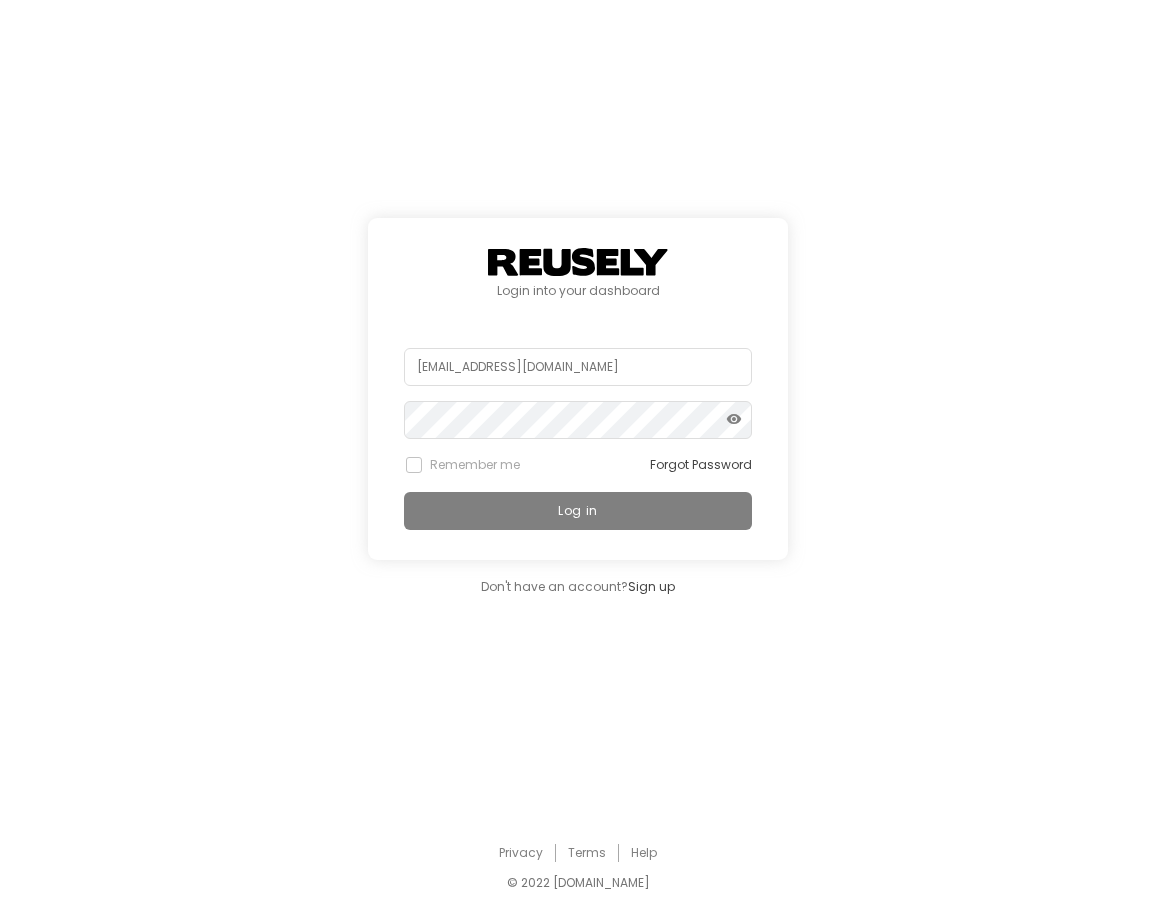 click on "Log in" at bounding box center (578, 511) 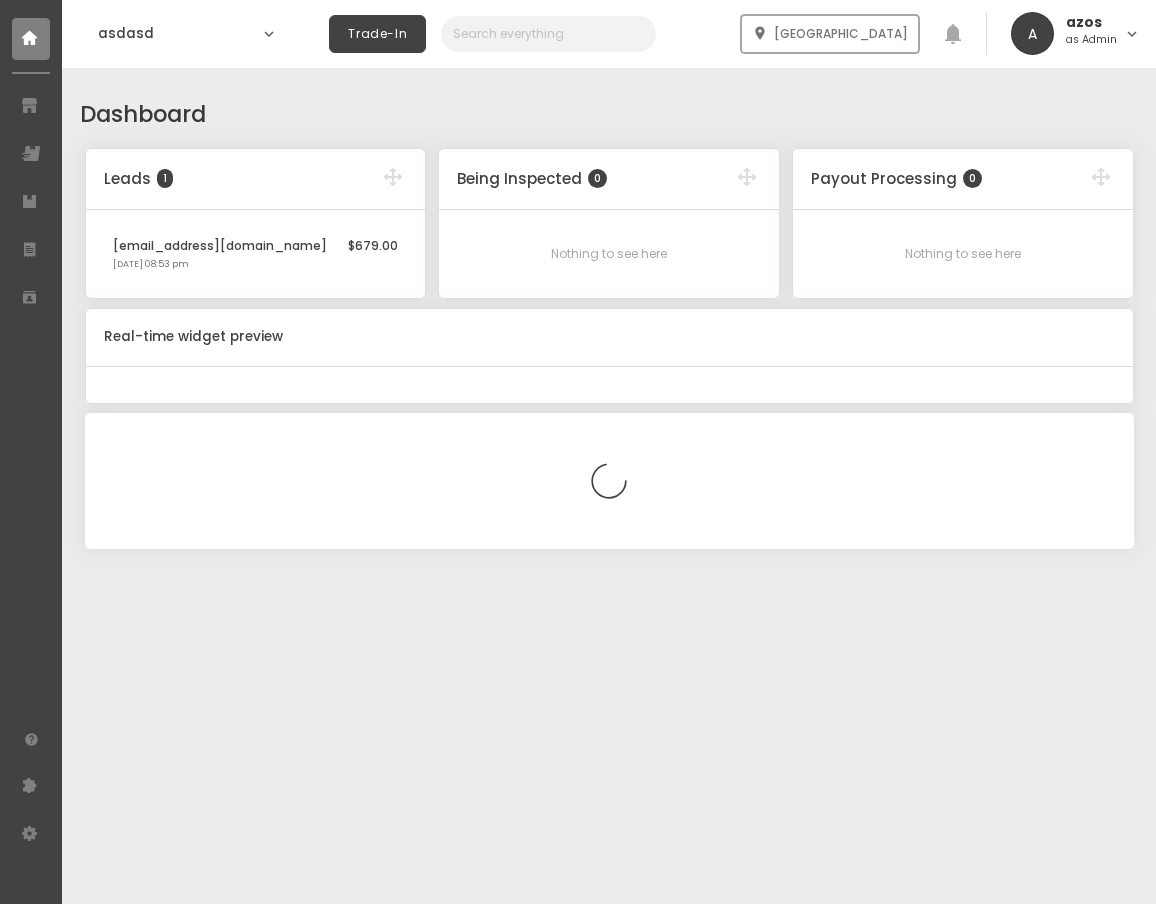 select on "2025" 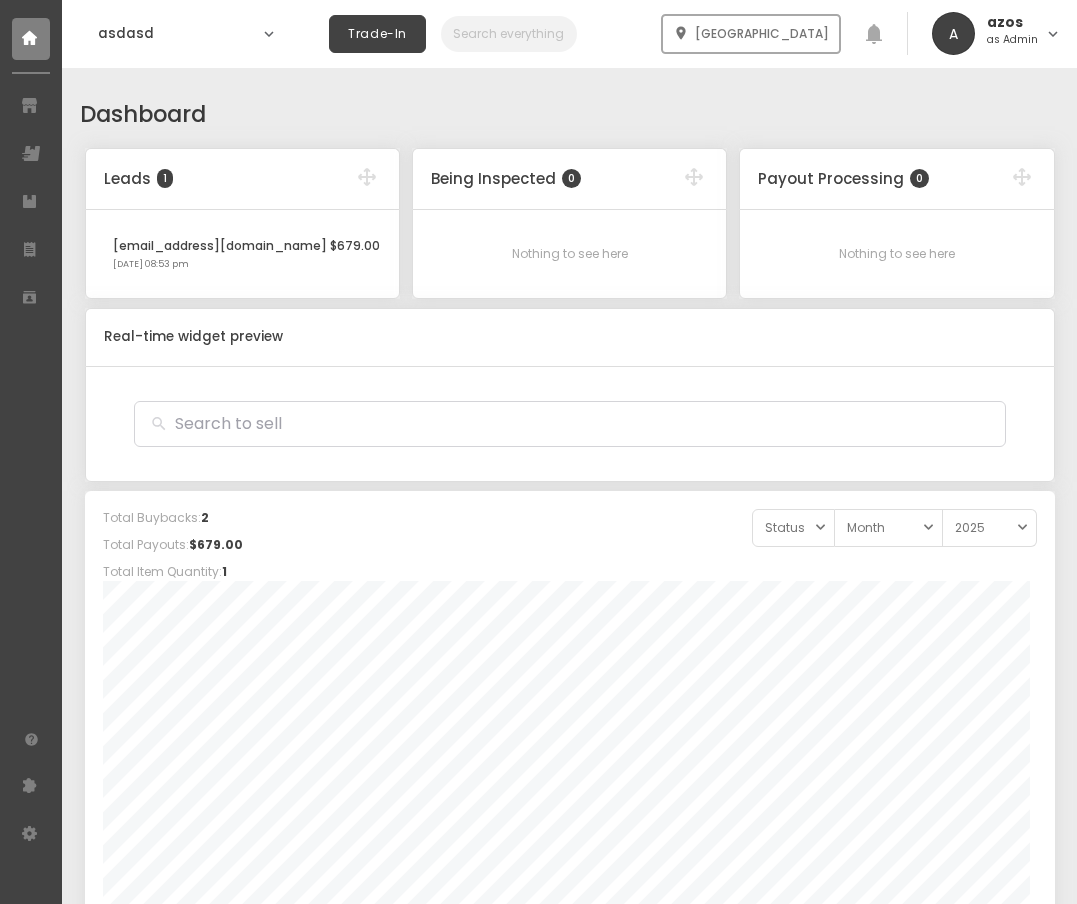 click on "azos  as Admin" at bounding box center [1012, 34] 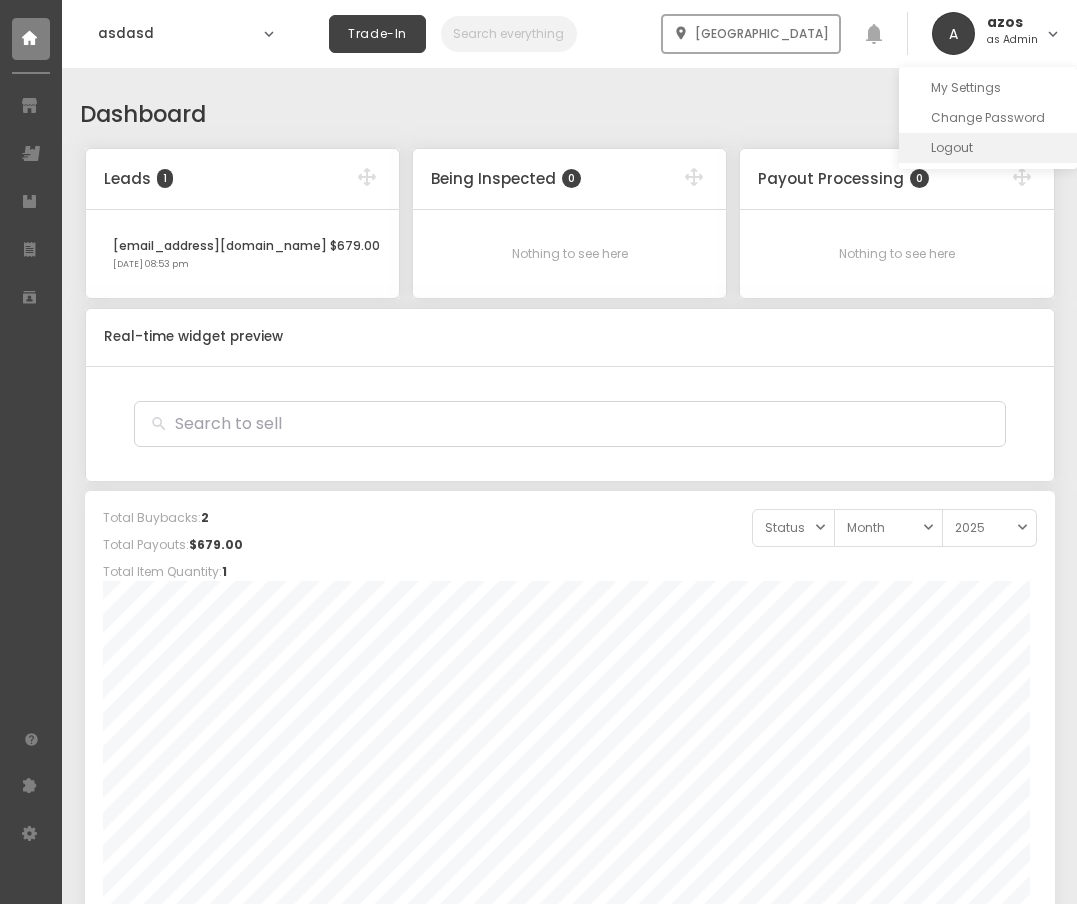 click on "Logout" 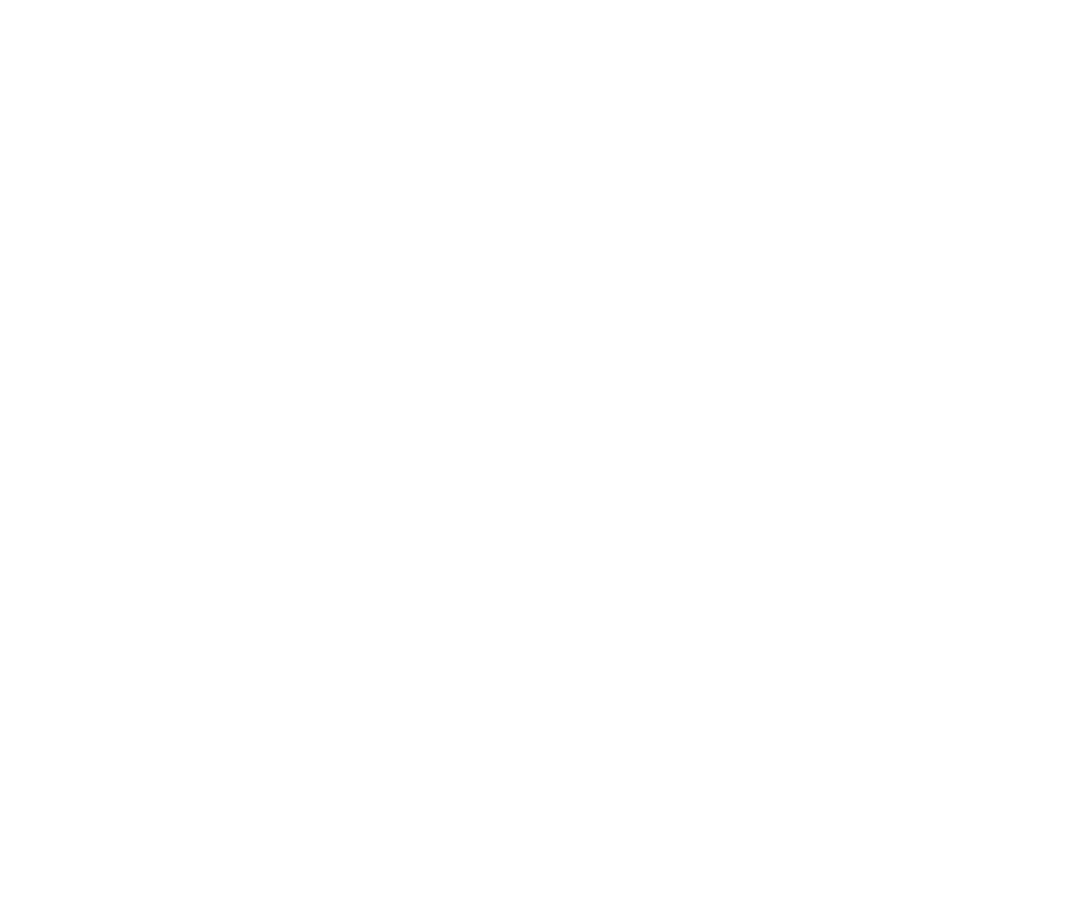 scroll, scrollTop: 0, scrollLeft: 0, axis: both 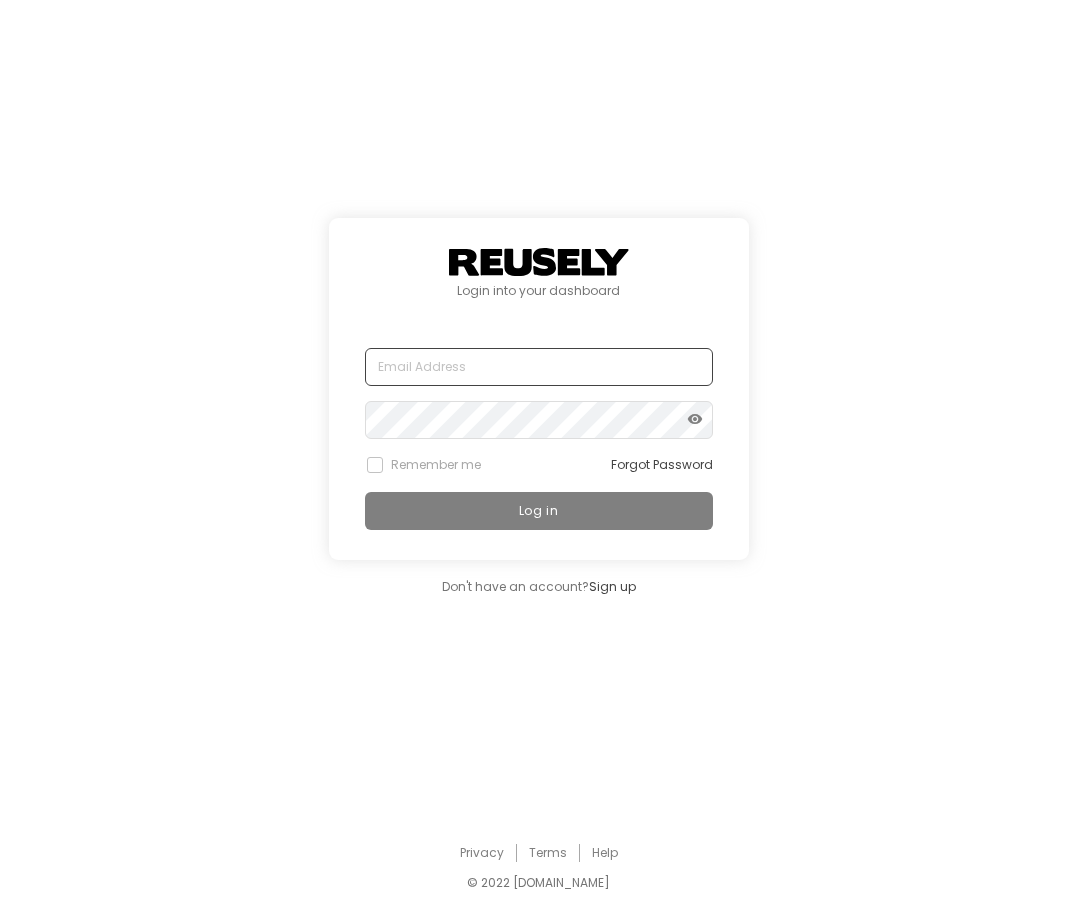 type on "[EMAIL_ADDRESS][DOMAIN_NAME]" 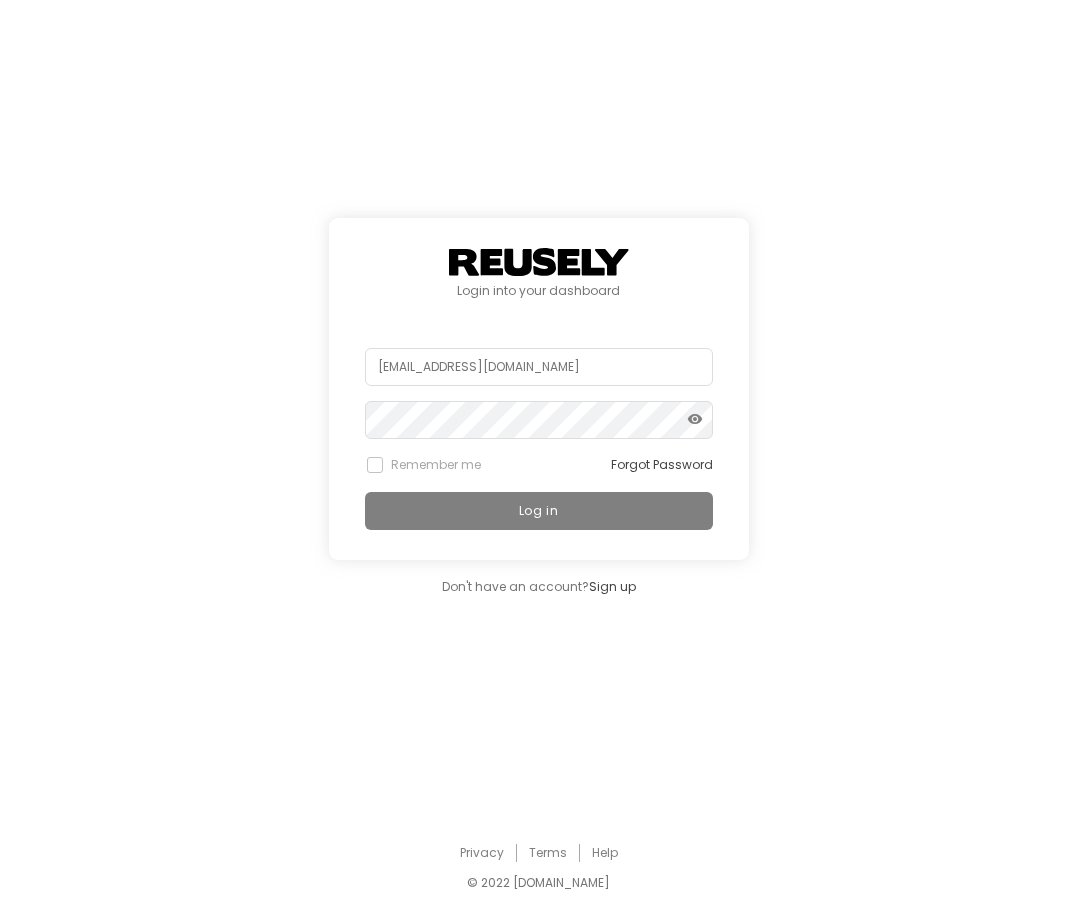 click on "Log in" at bounding box center (539, 510) 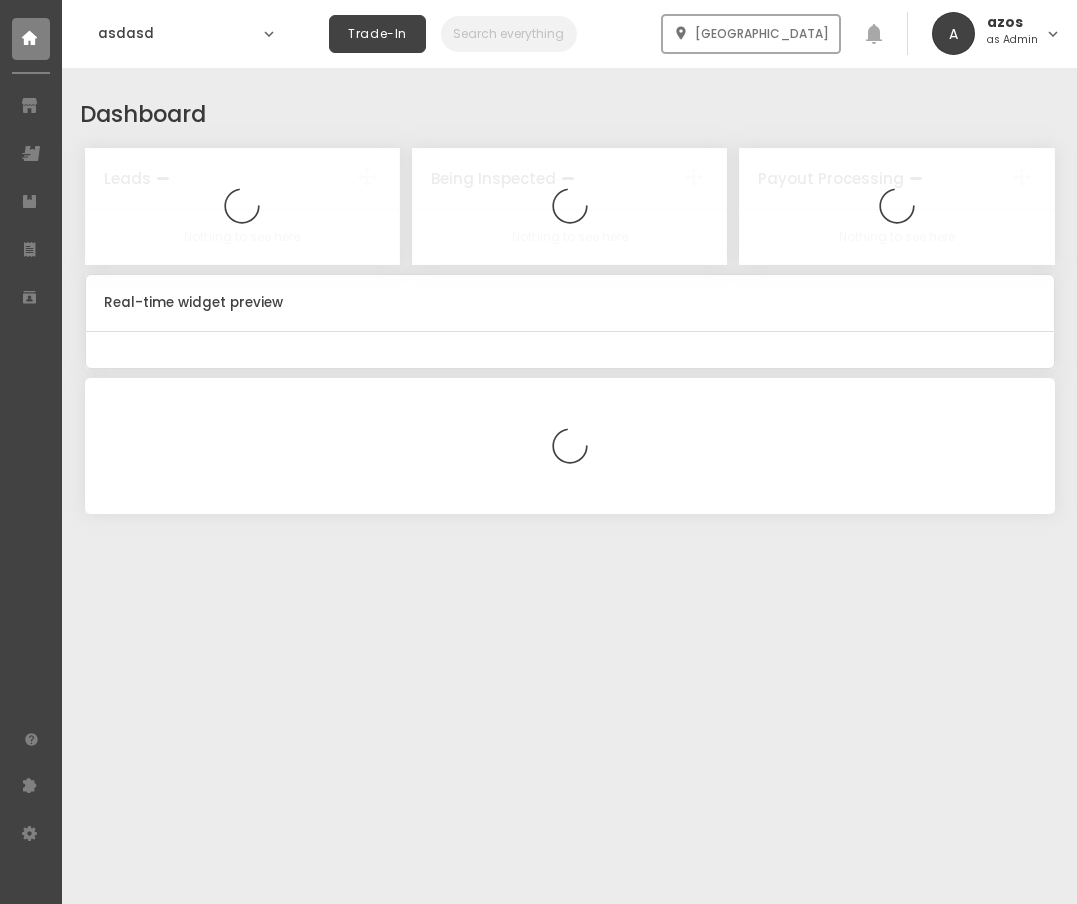 select on "2025" 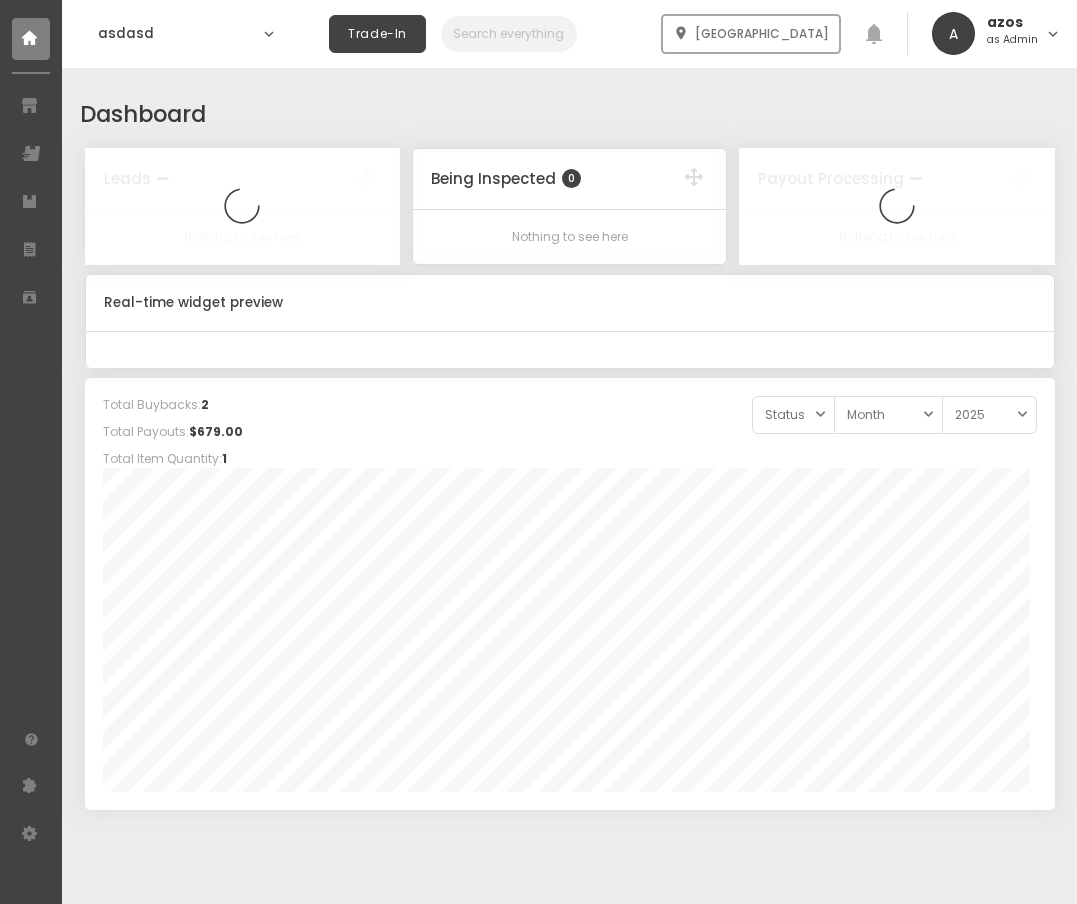 click on "as Admin" at bounding box center (1012, 40) 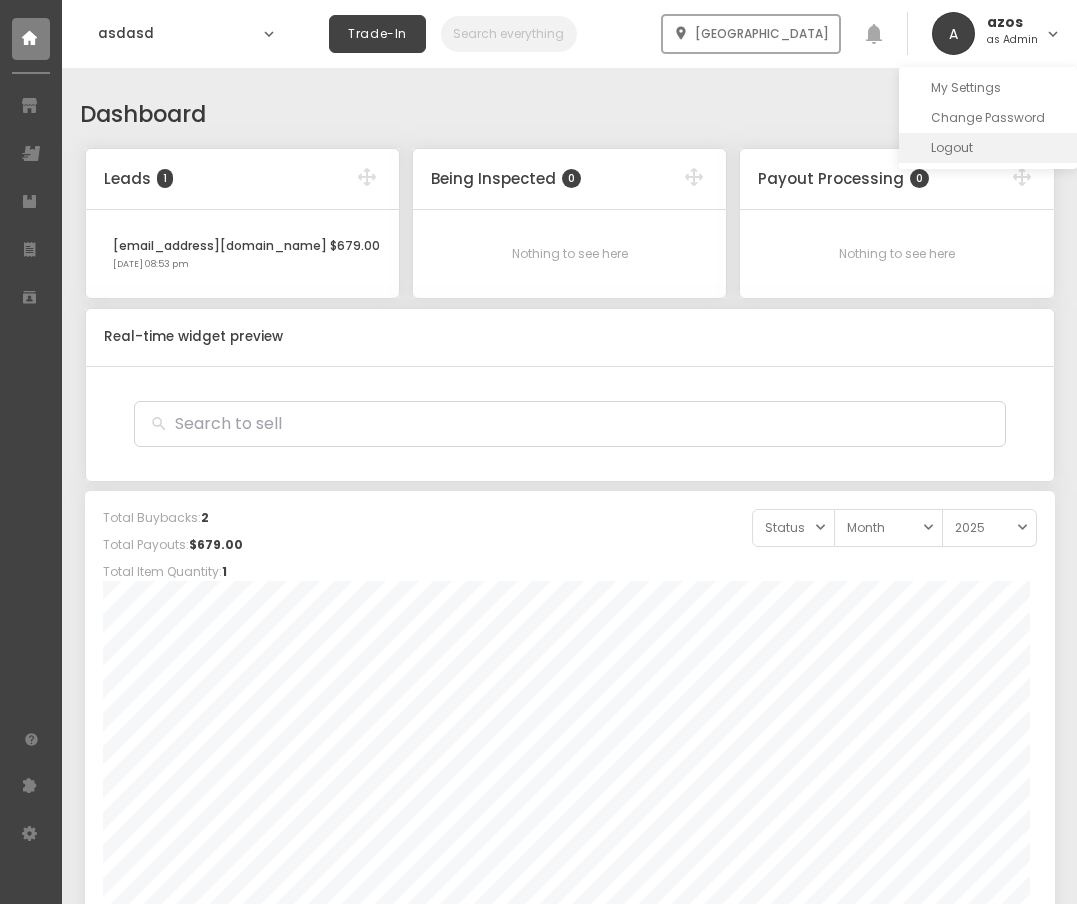 click on "Logout" 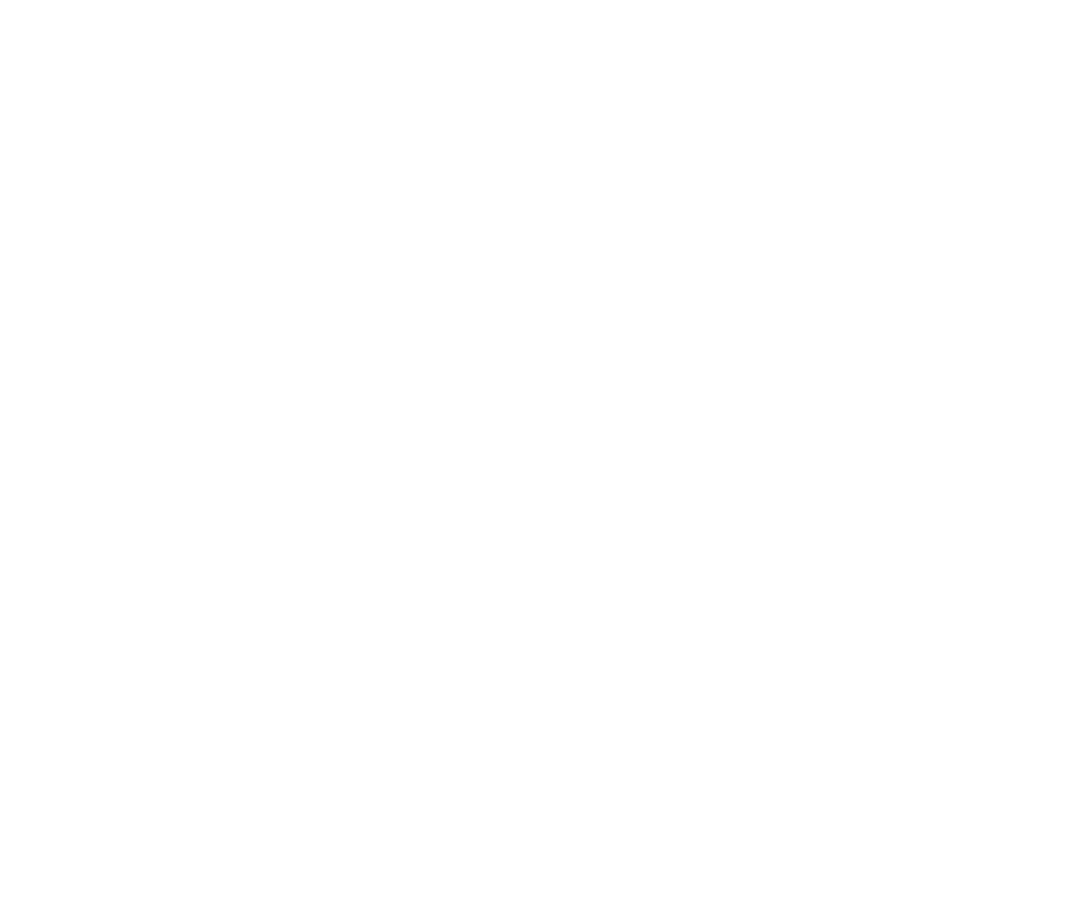 scroll, scrollTop: 0, scrollLeft: 0, axis: both 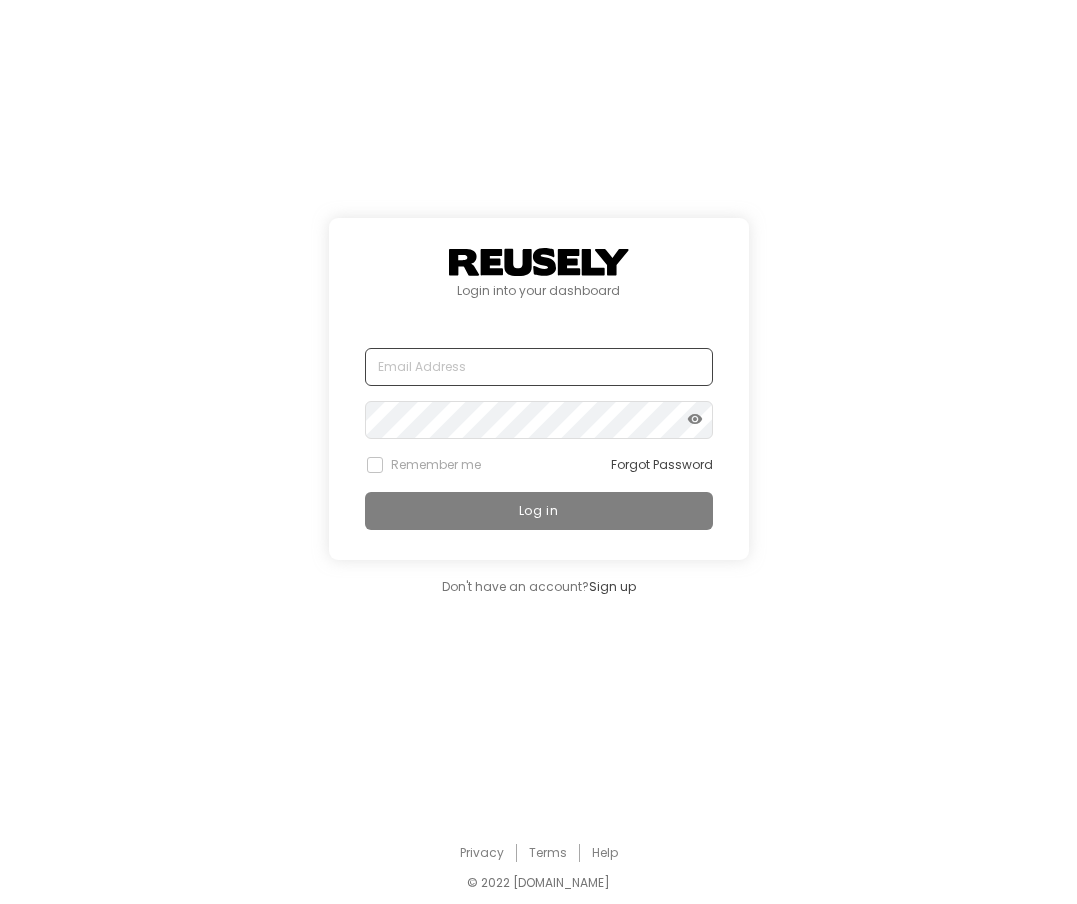 type on "[EMAIL_ADDRESS][DOMAIN_NAME]" 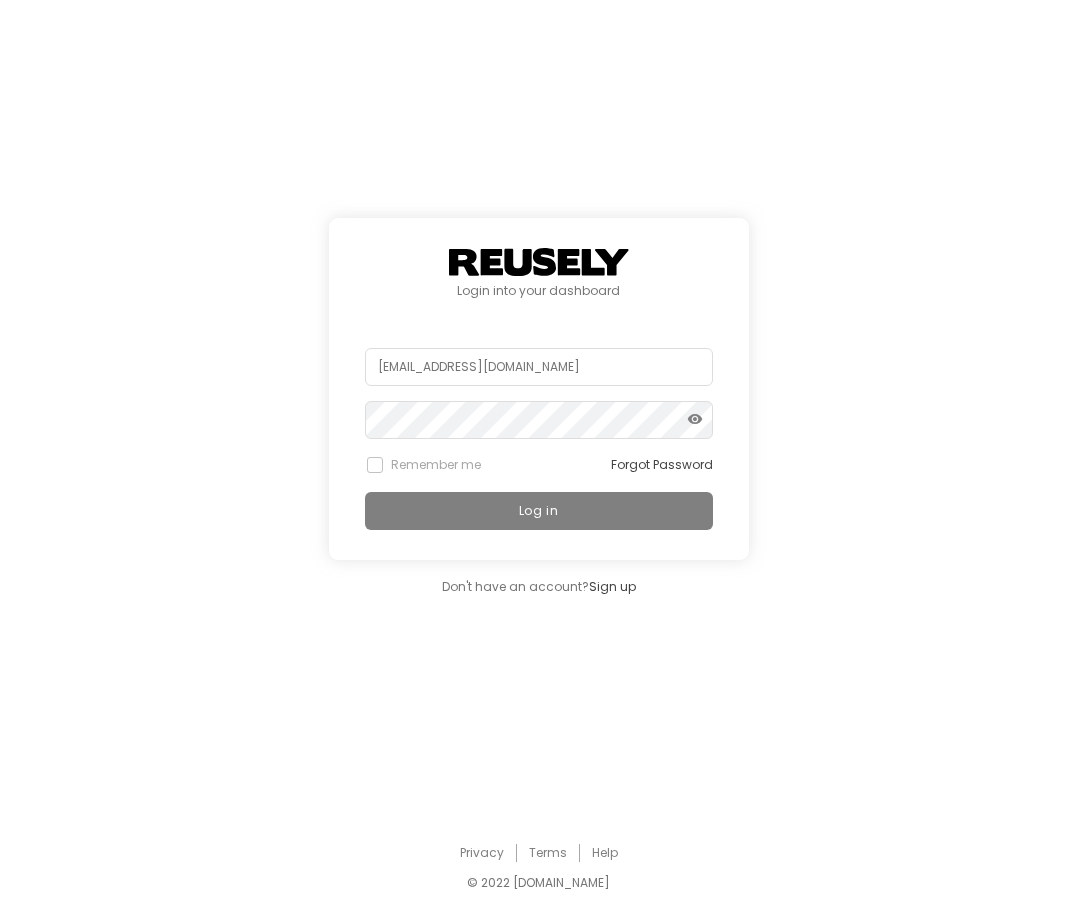 click on "Log in" at bounding box center [539, 511] 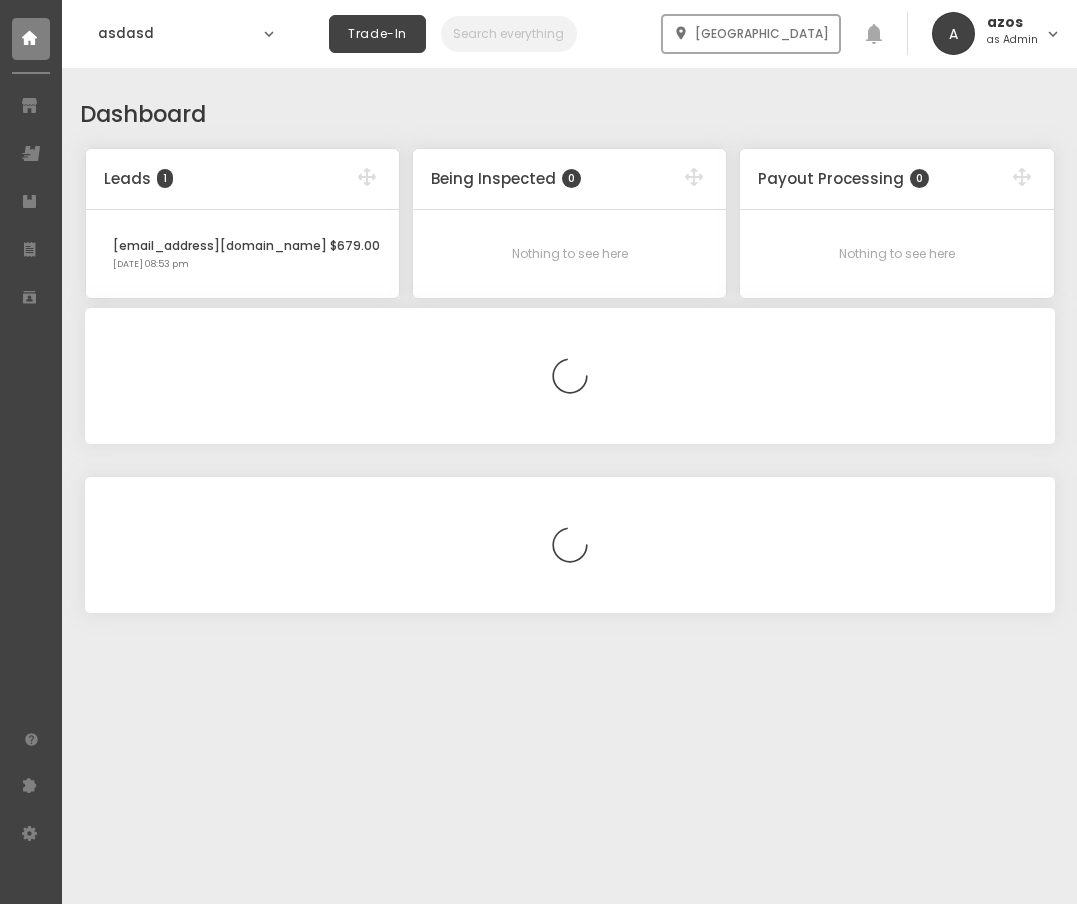 select on "2025" 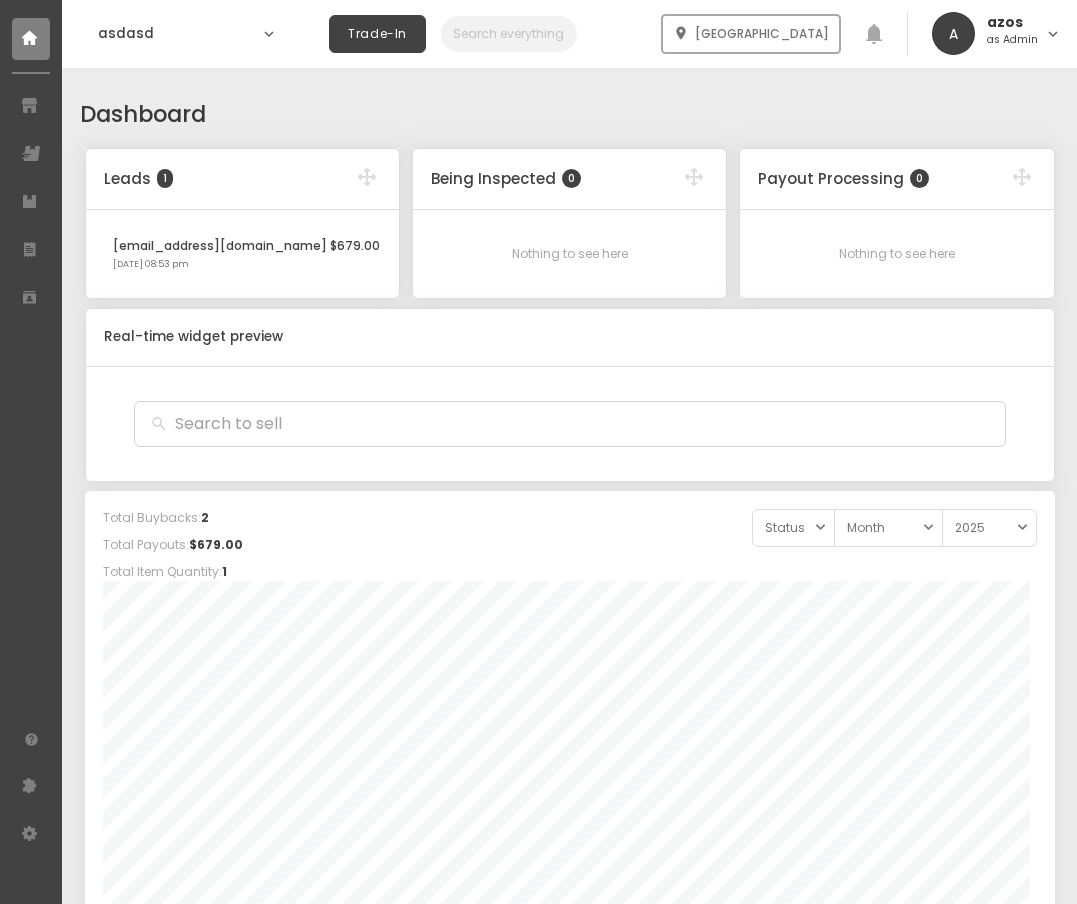 click on "expand_more" at bounding box center (1053, 34) 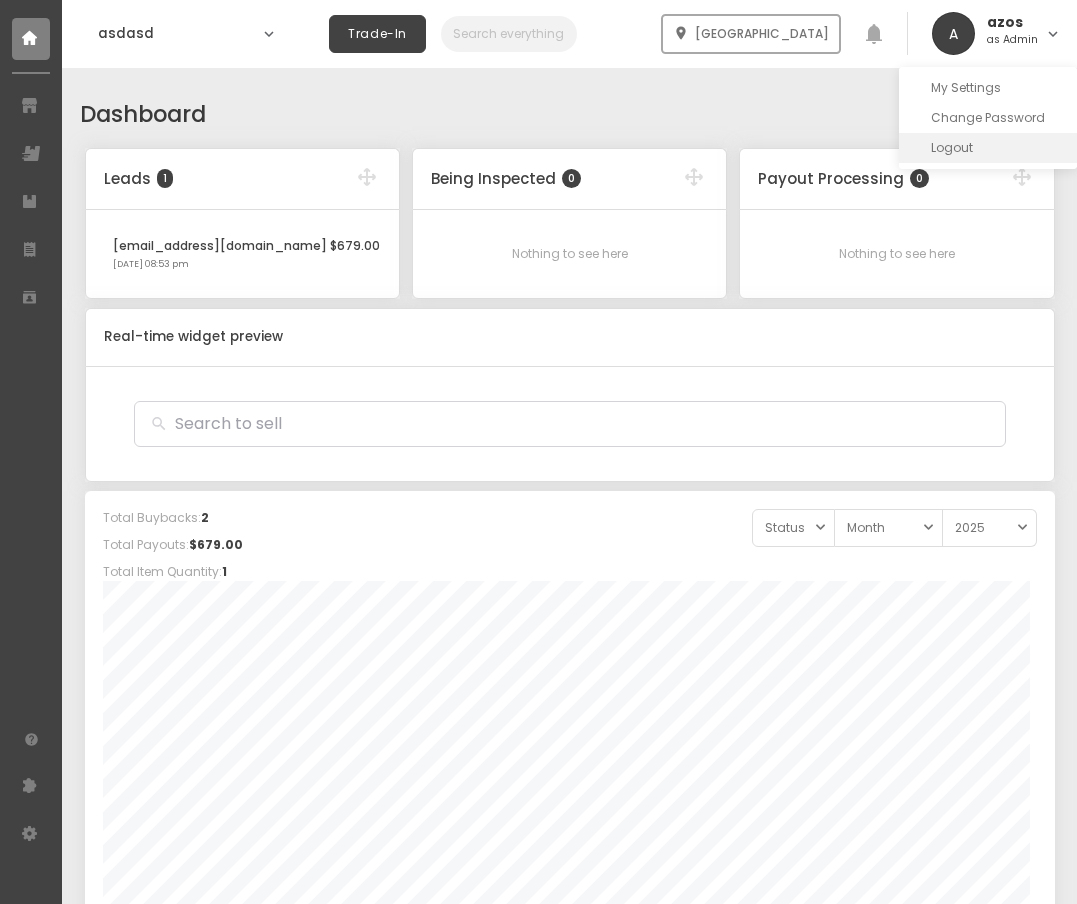 click on "Logout" 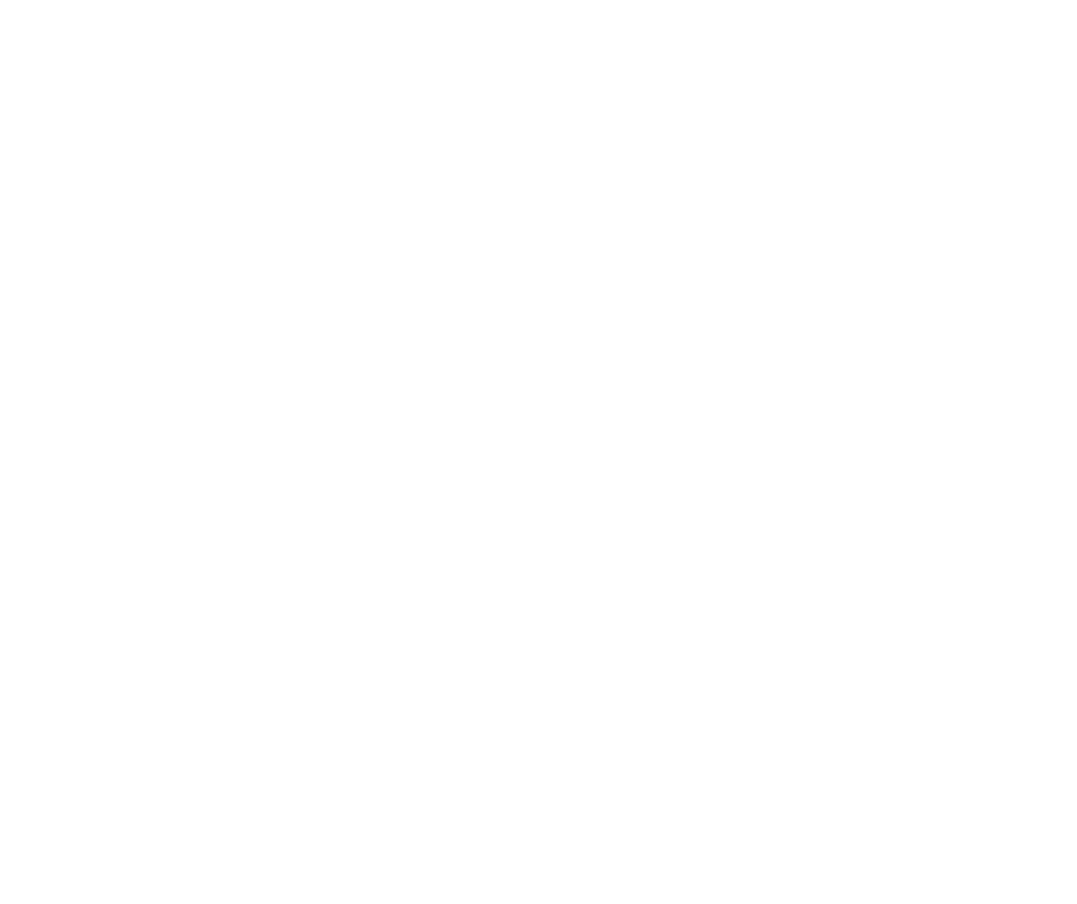 scroll, scrollTop: 0, scrollLeft: 0, axis: both 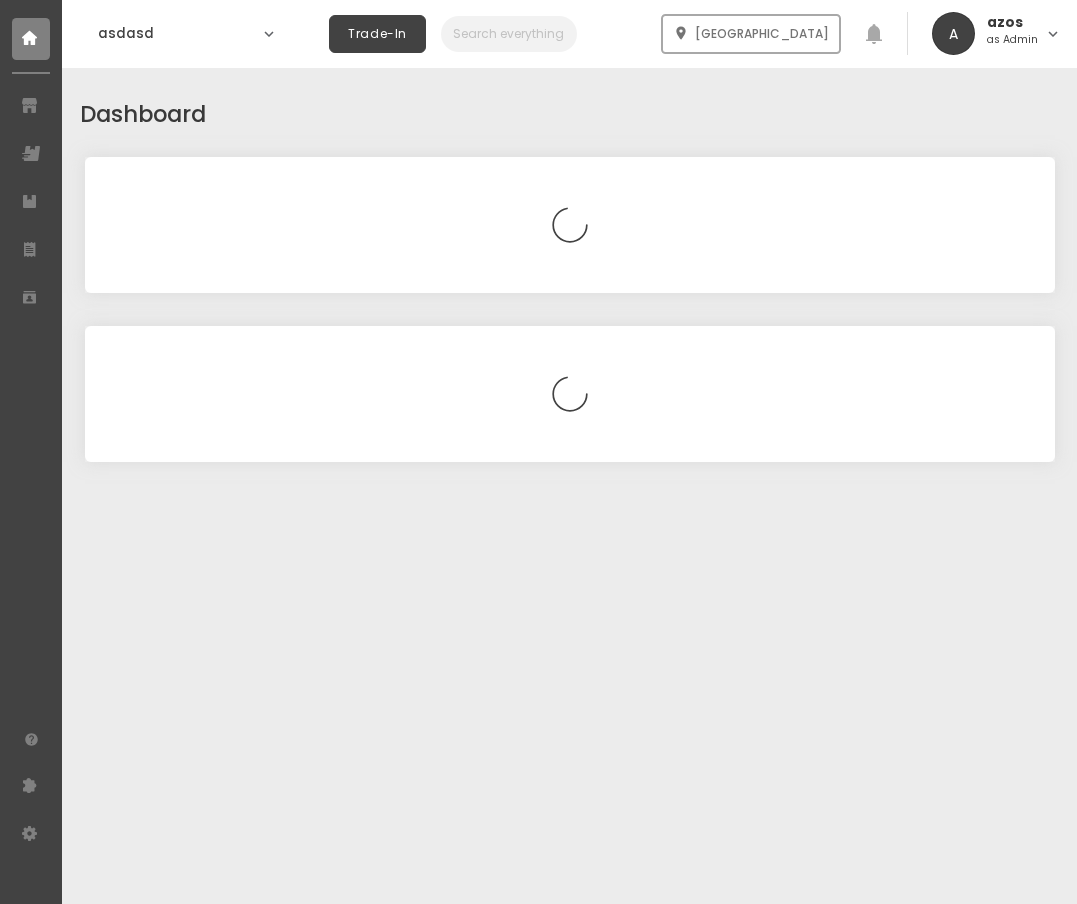 select on "2025" 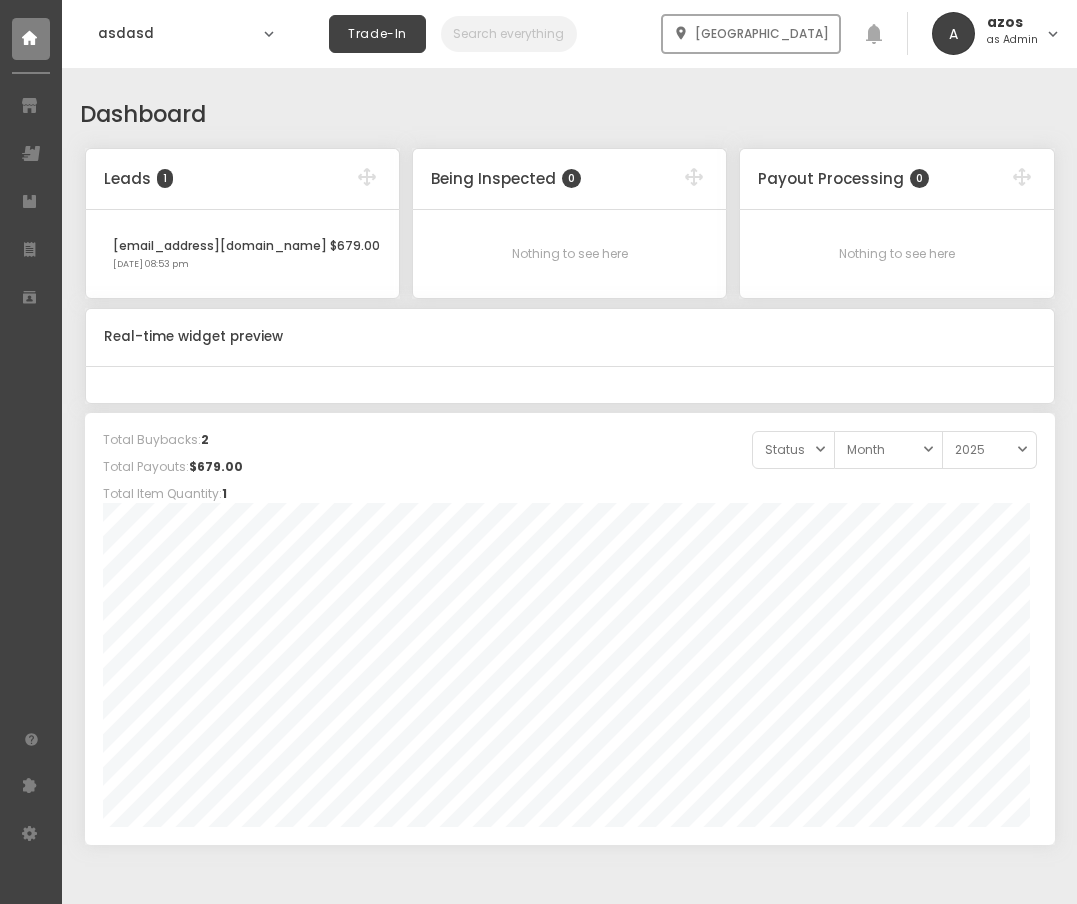 click on "as Admin" at bounding box center (1012, 40) 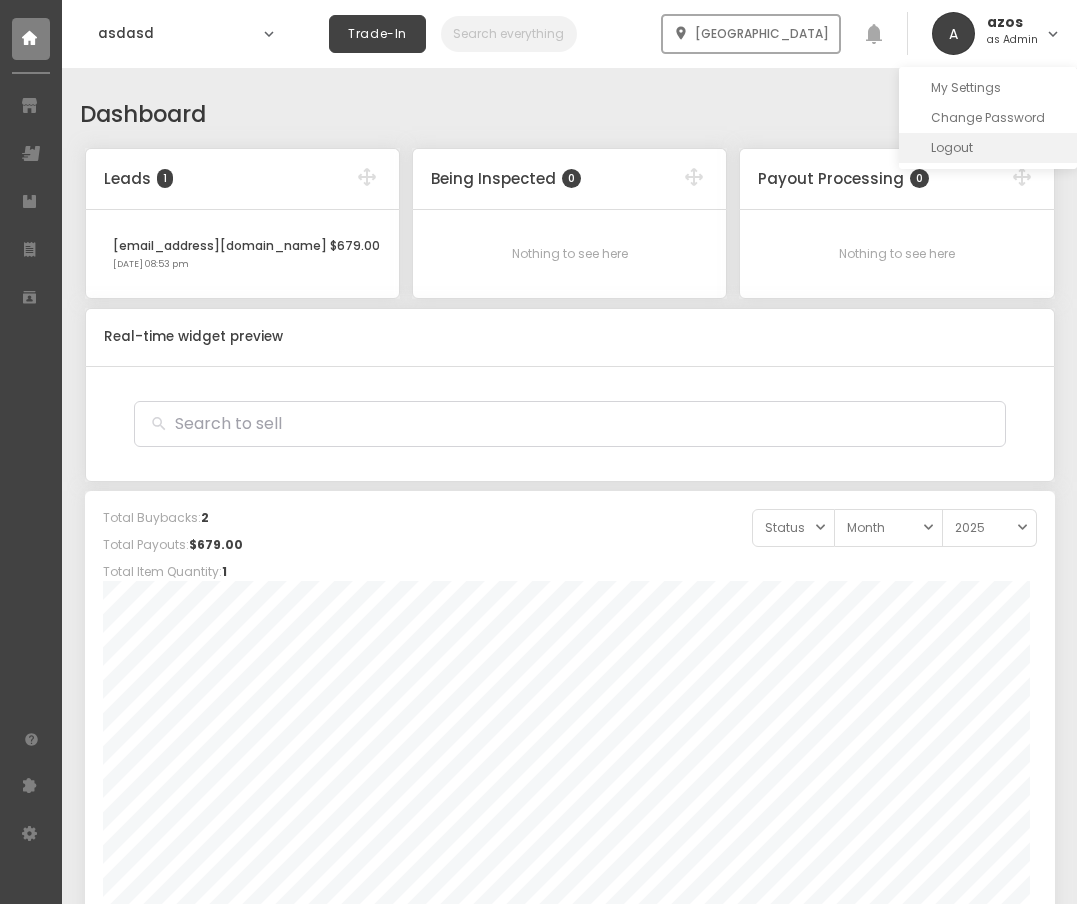 click on "Logout" 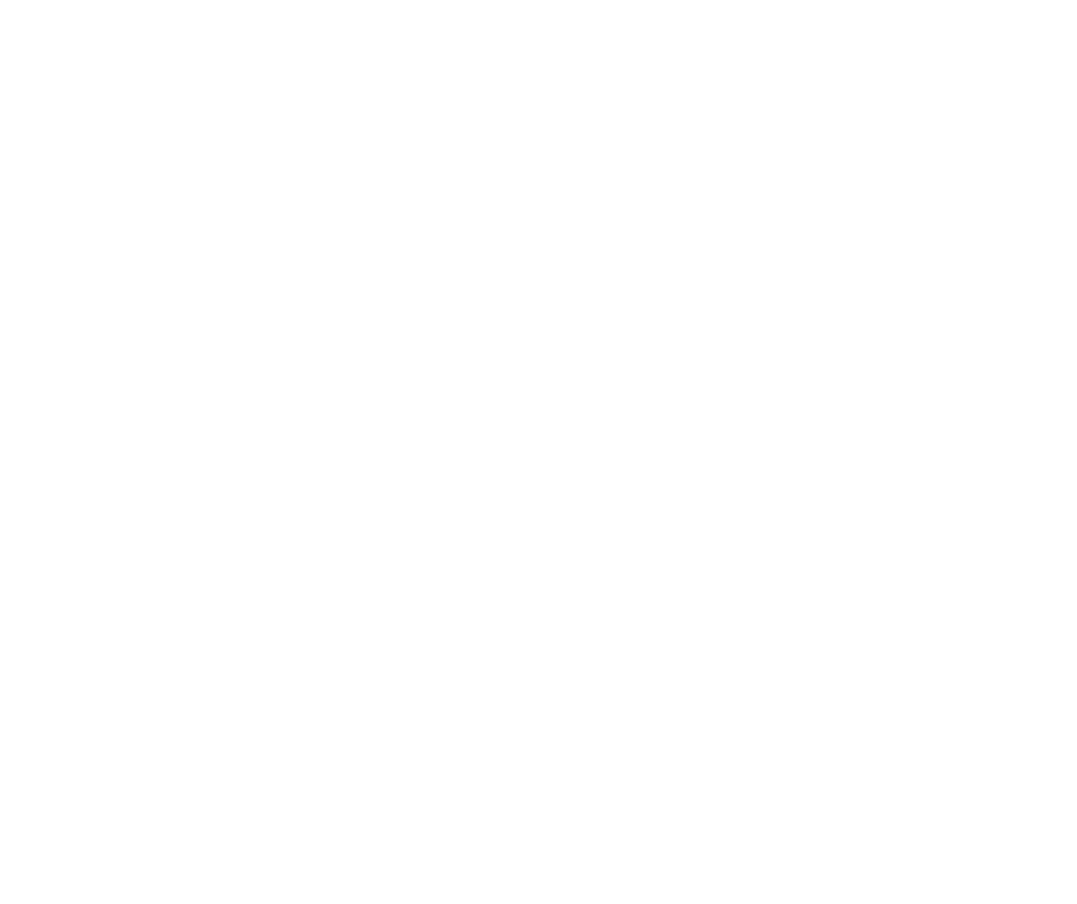 scroll, scrollTop: 0, scrollLeft: 0, axis: both 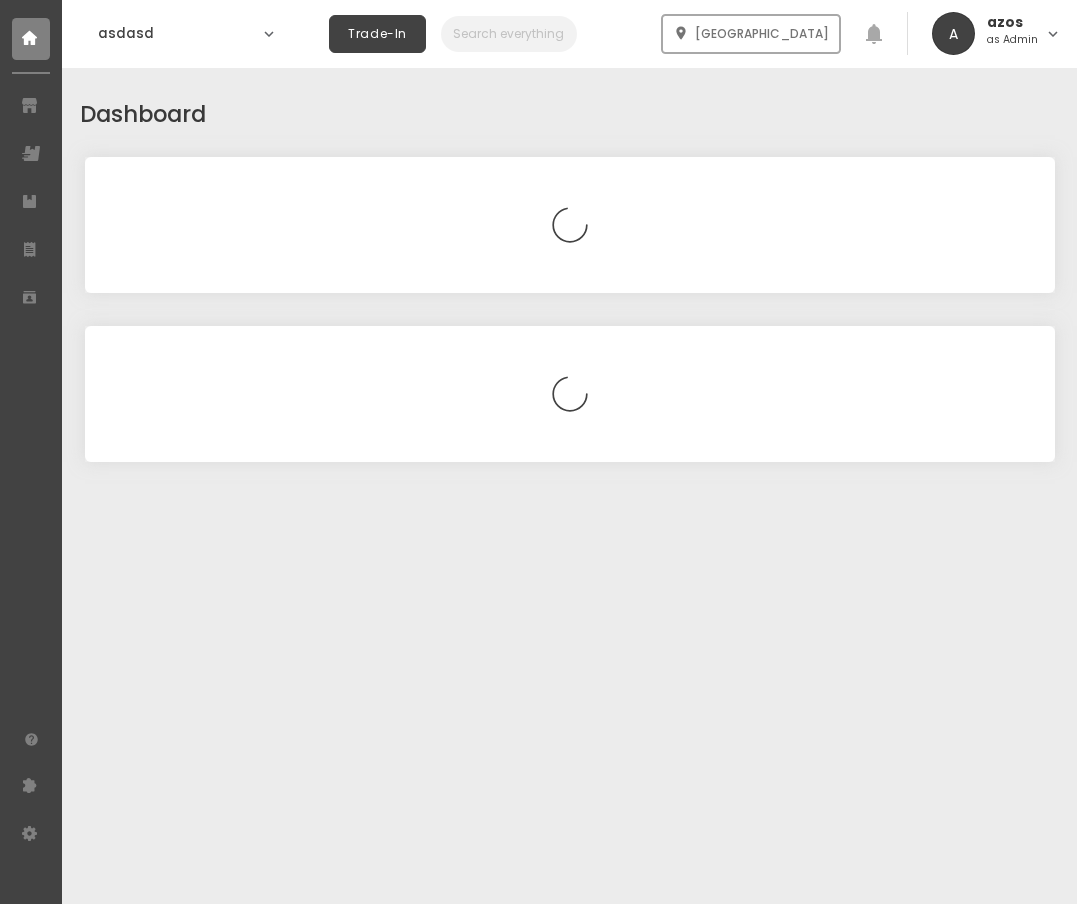select on "2025" 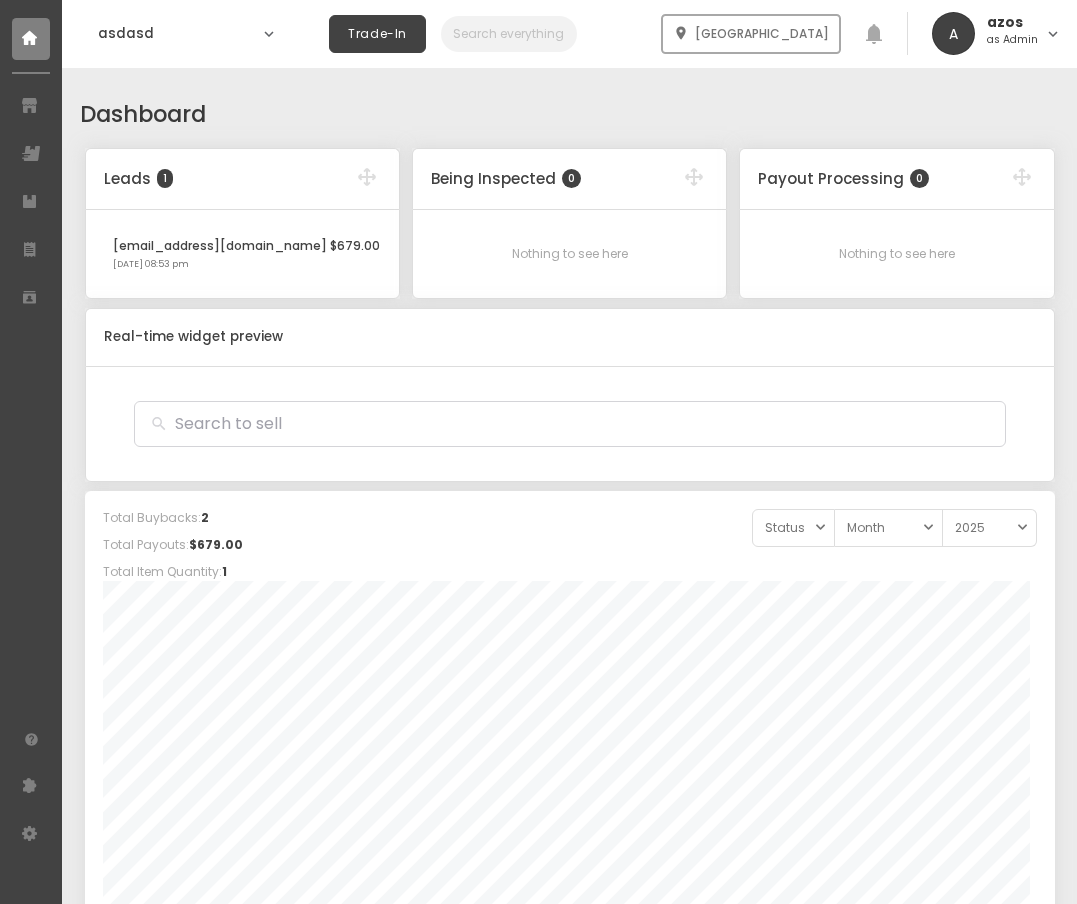 click on "azos  as Admin" at bounding box center [1012, 34] 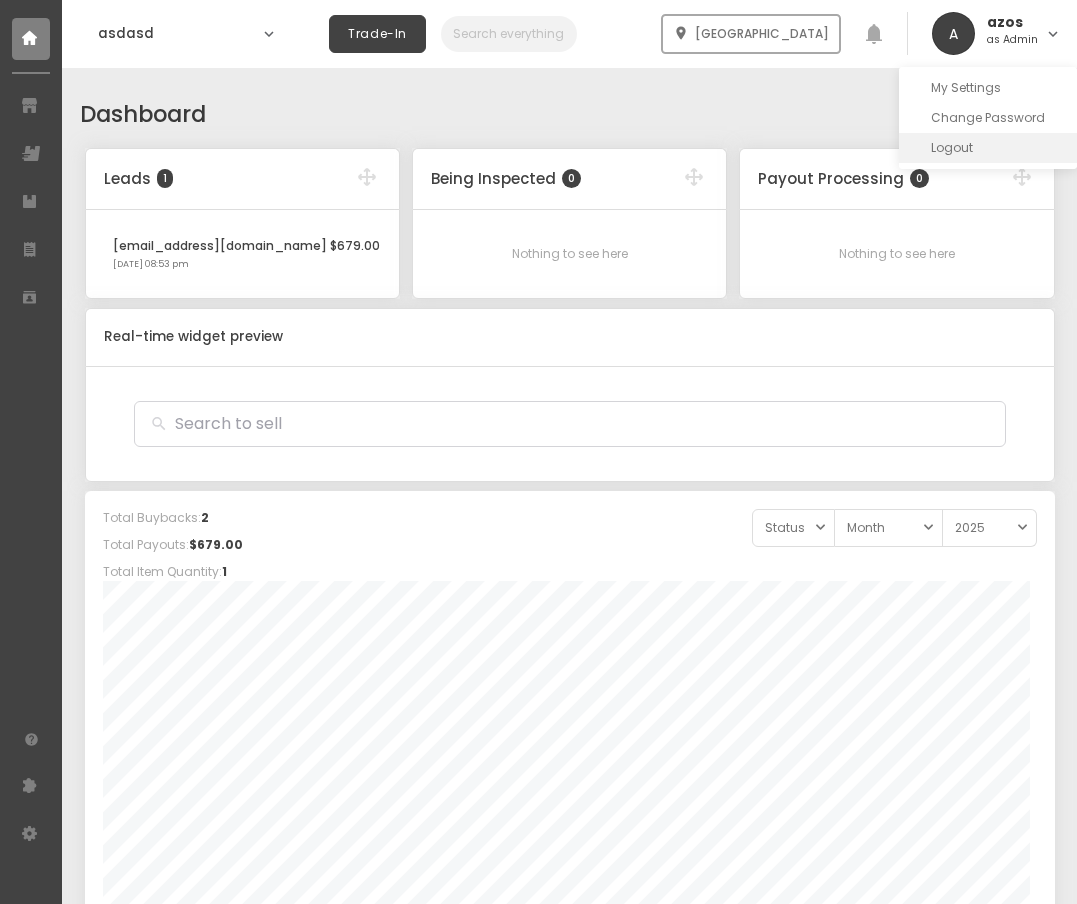 click on "Logout" 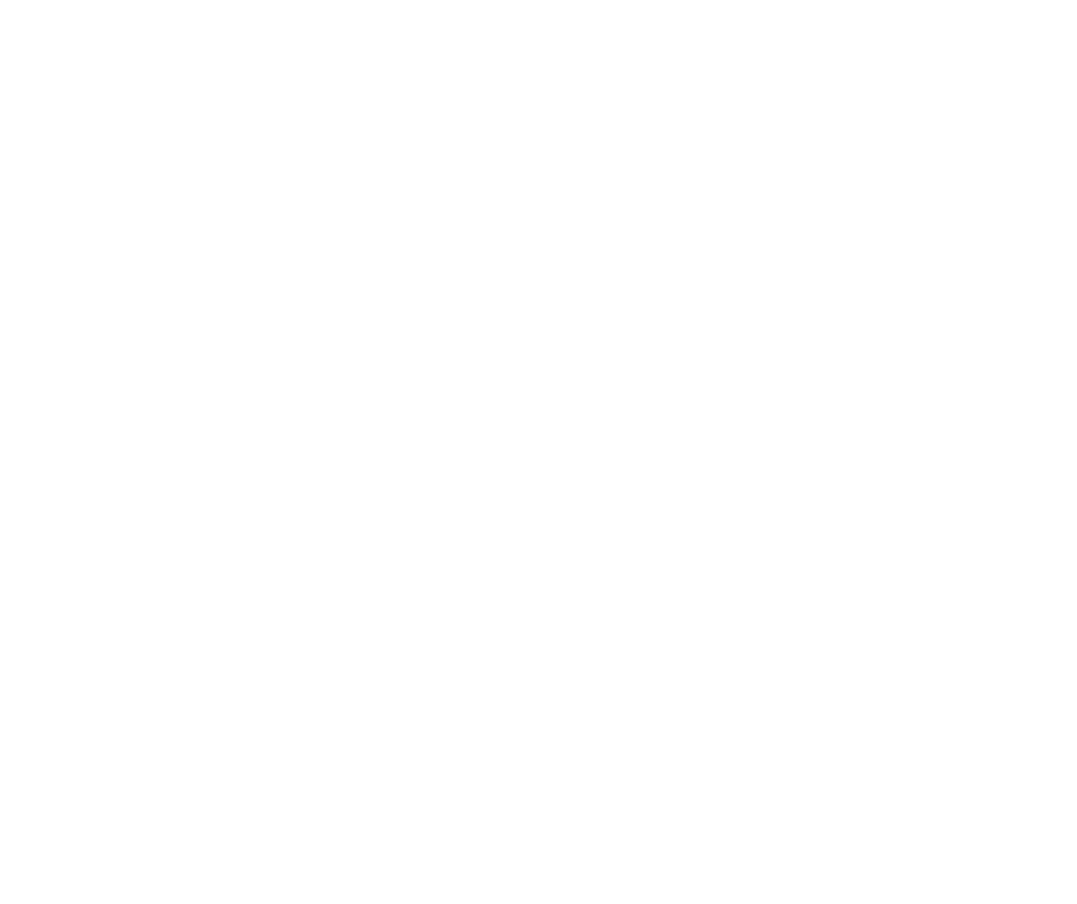scroll, scrollTop: 0, scrollLeft: 0, axis: both 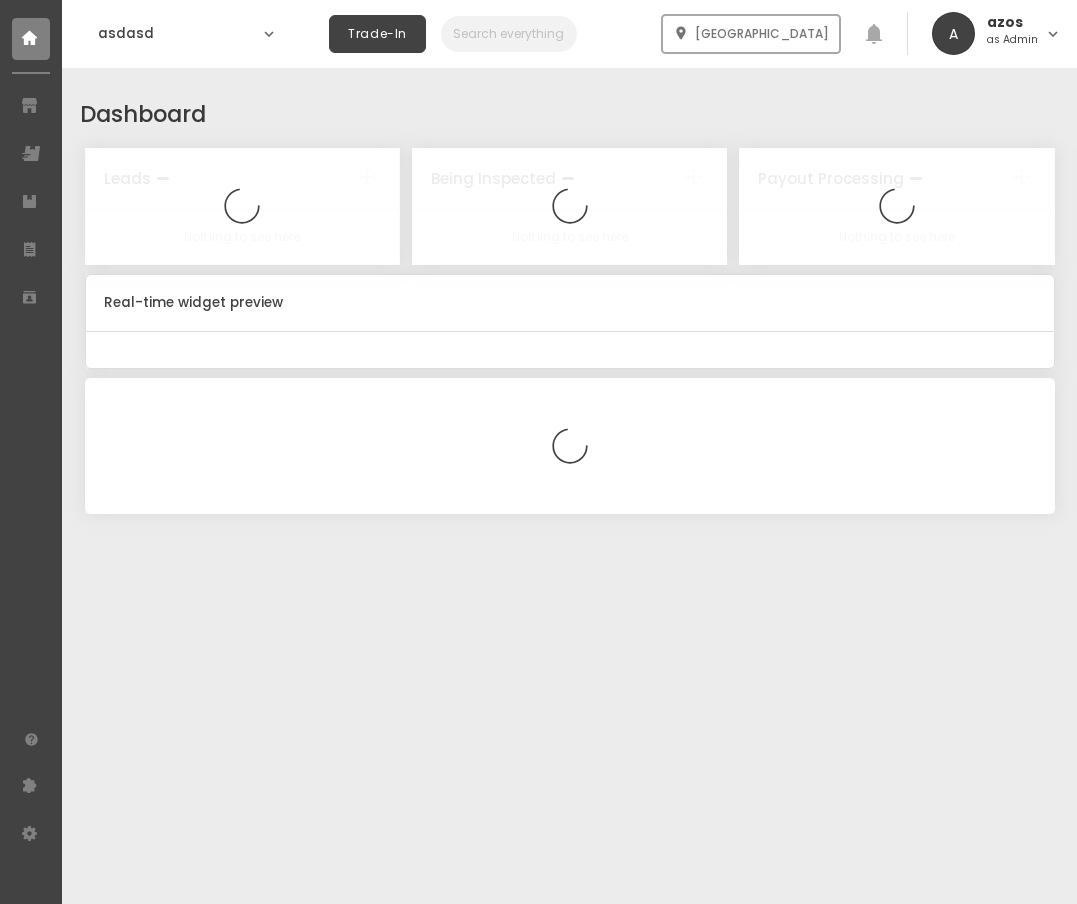 select on "2025" 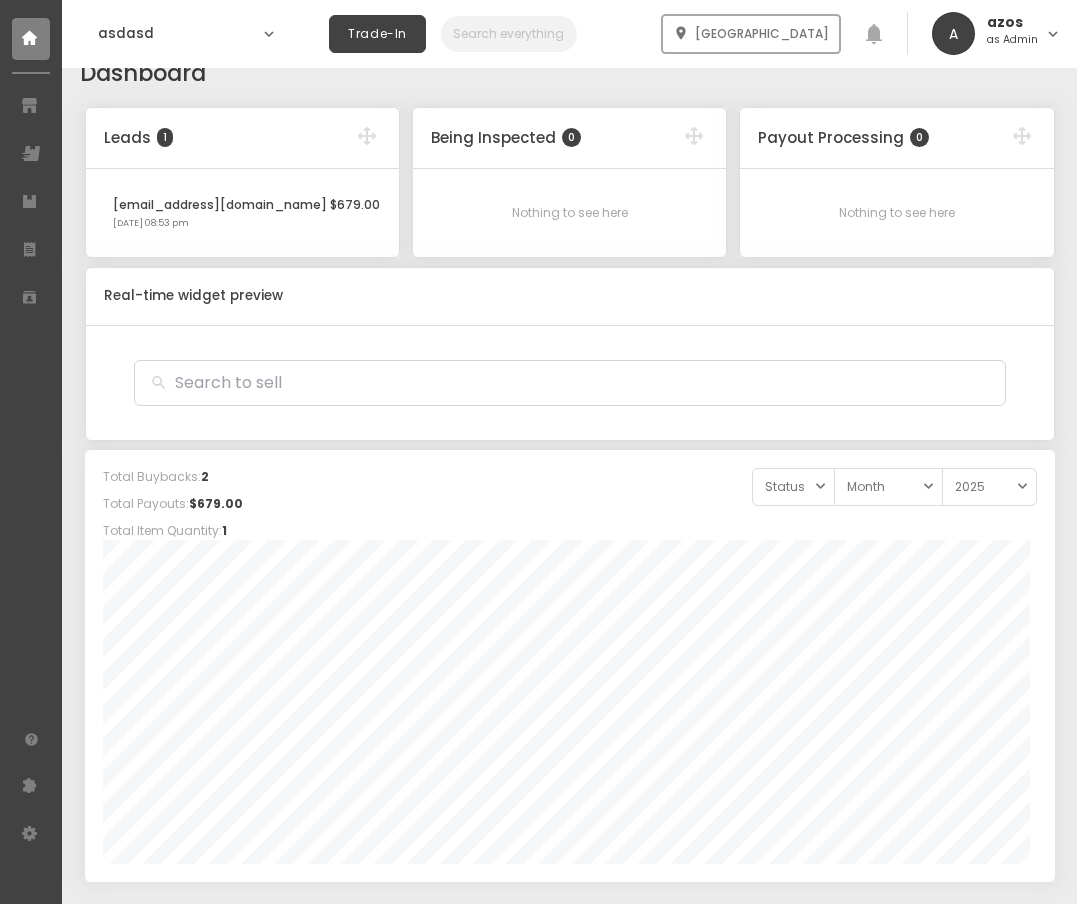 scroll, scrollTop: 0, scrollLeft: 0, axis: both 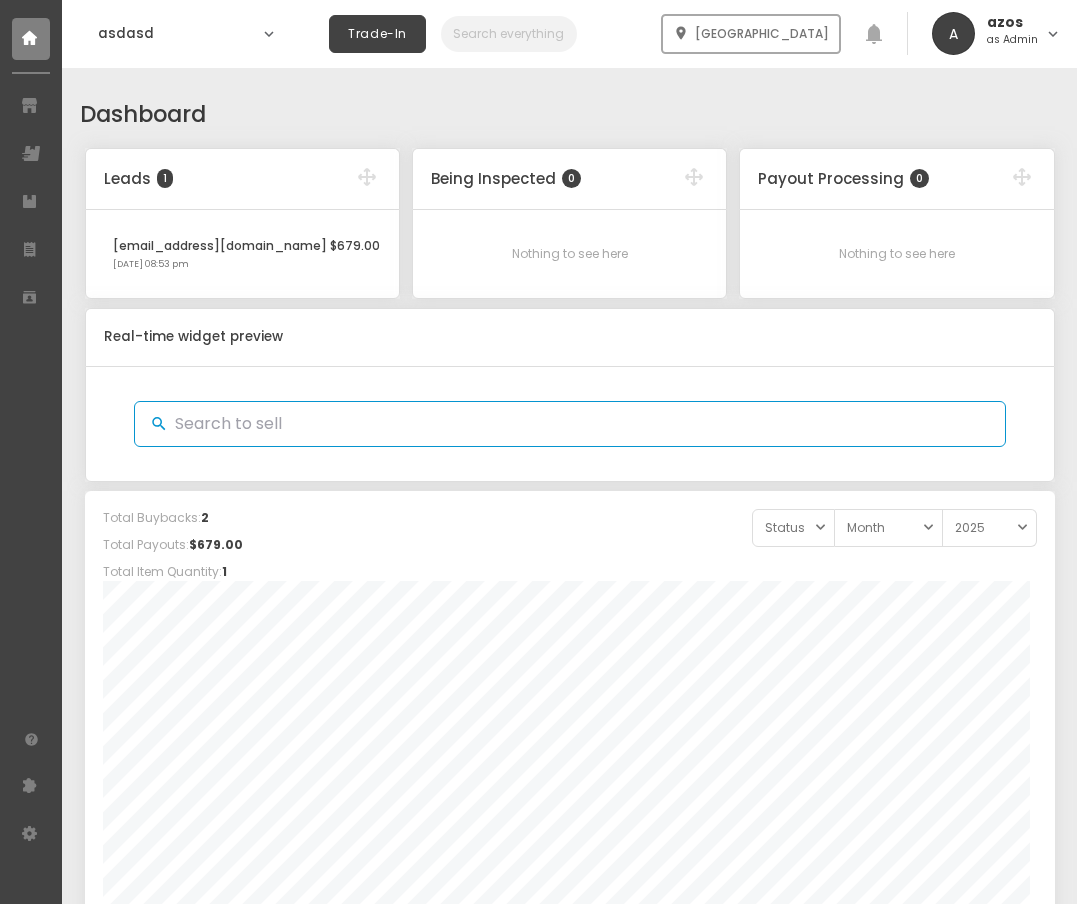 click at bounding box center [570, 424] 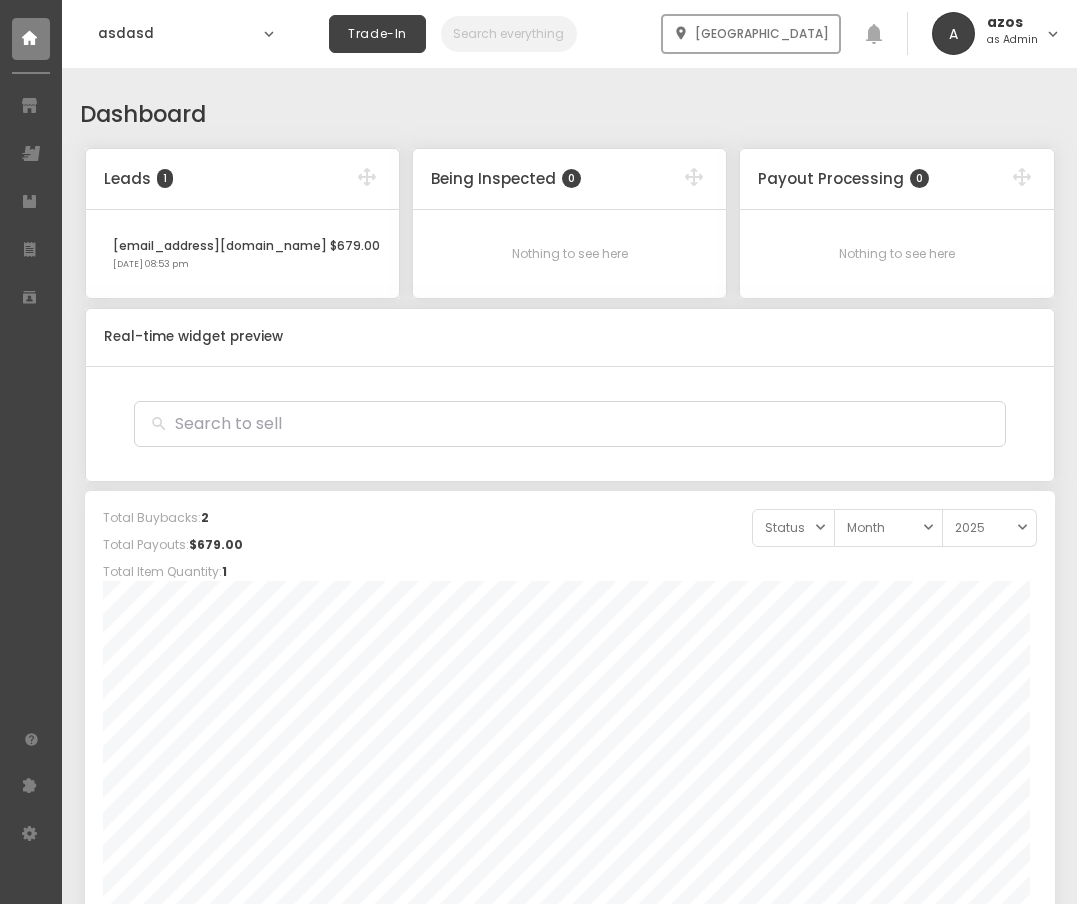 click at bounding box center (570, 424) 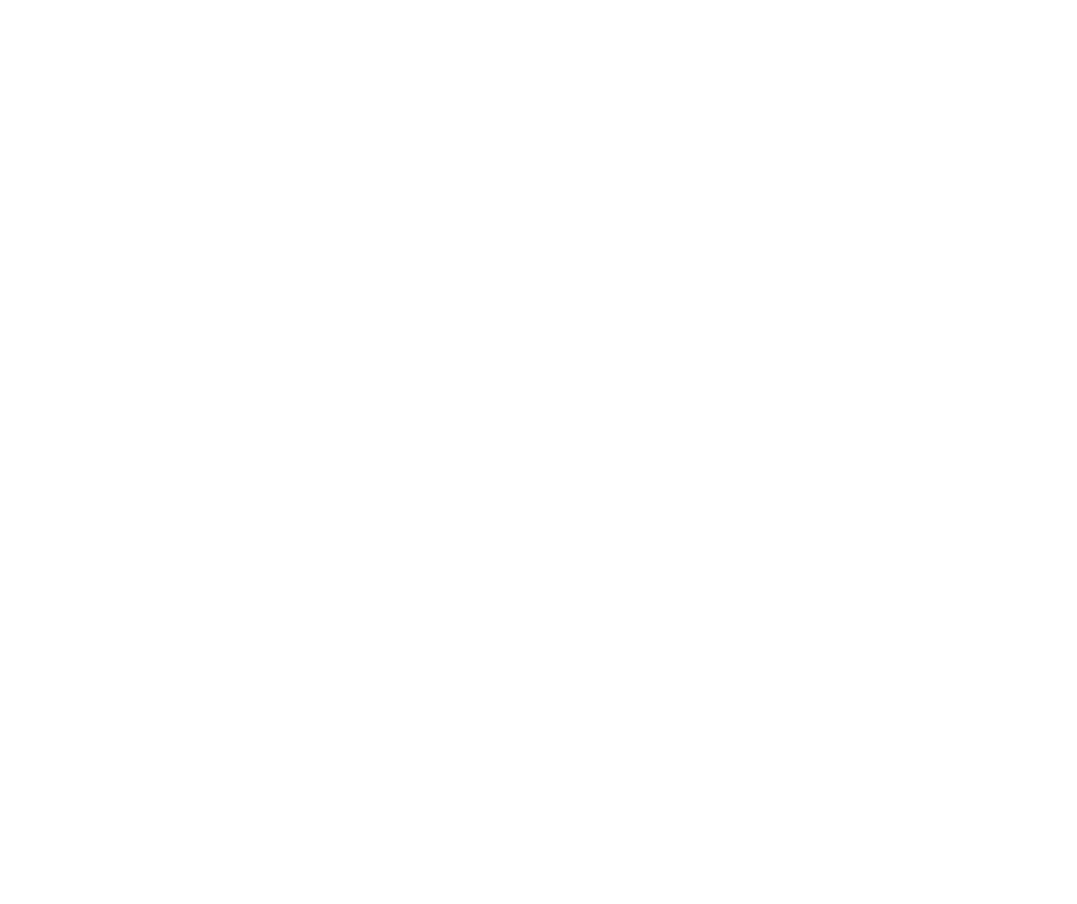scroll, scrollTop: 0, scrollLeft: 0, axis: both 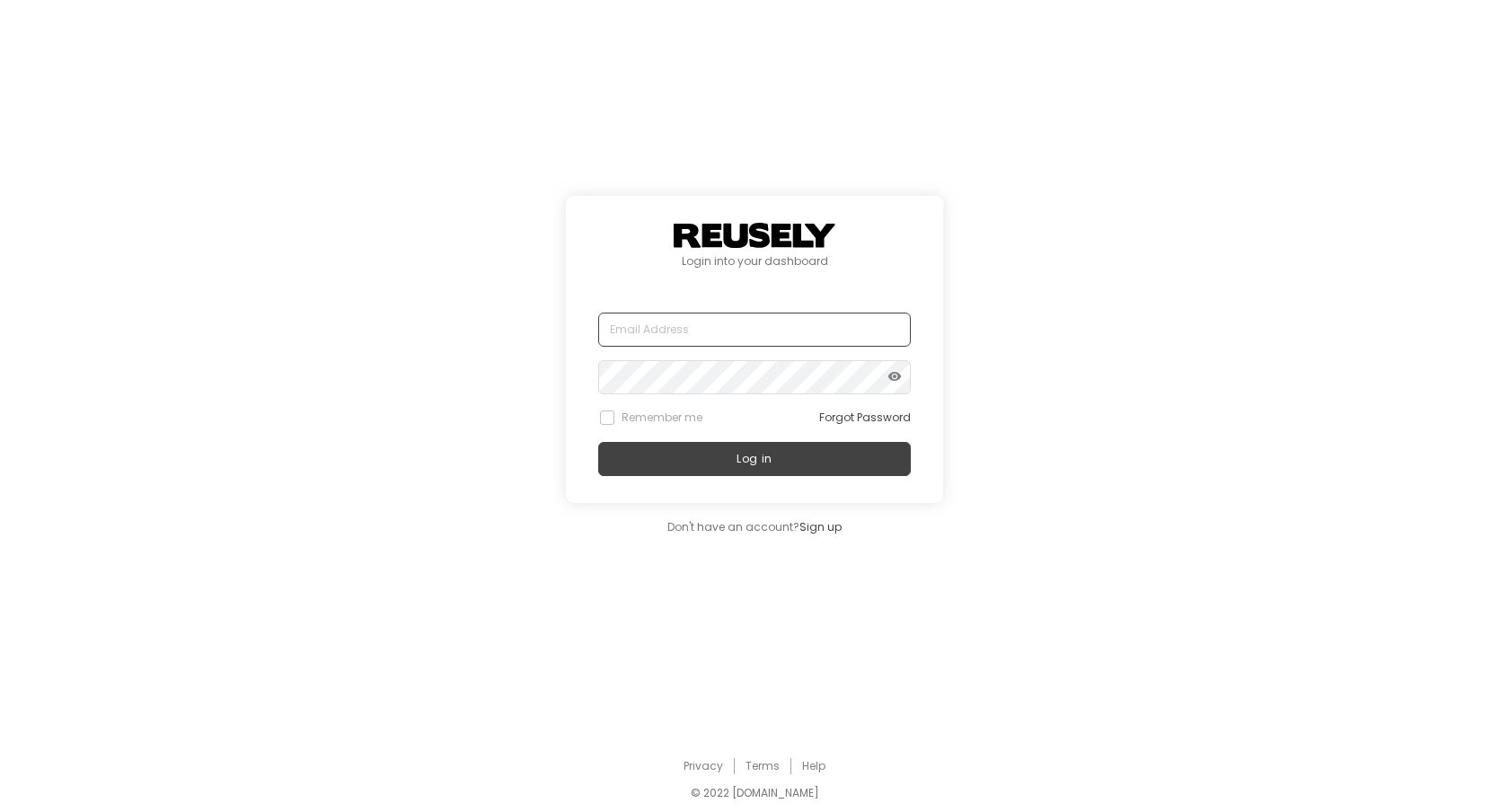 type on "[EMAIL_ADDRESS][DOMAIN_NAME]" 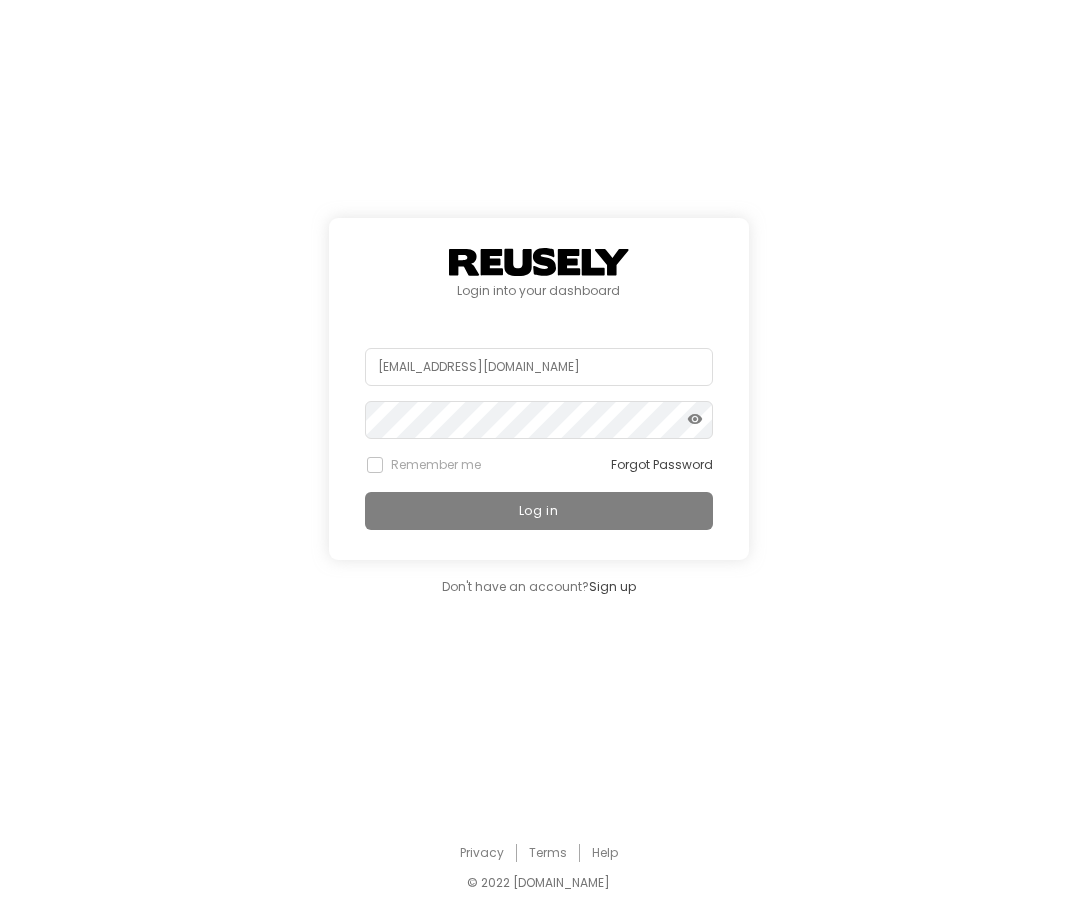click on "Log in" at bounding box center [539, 511] 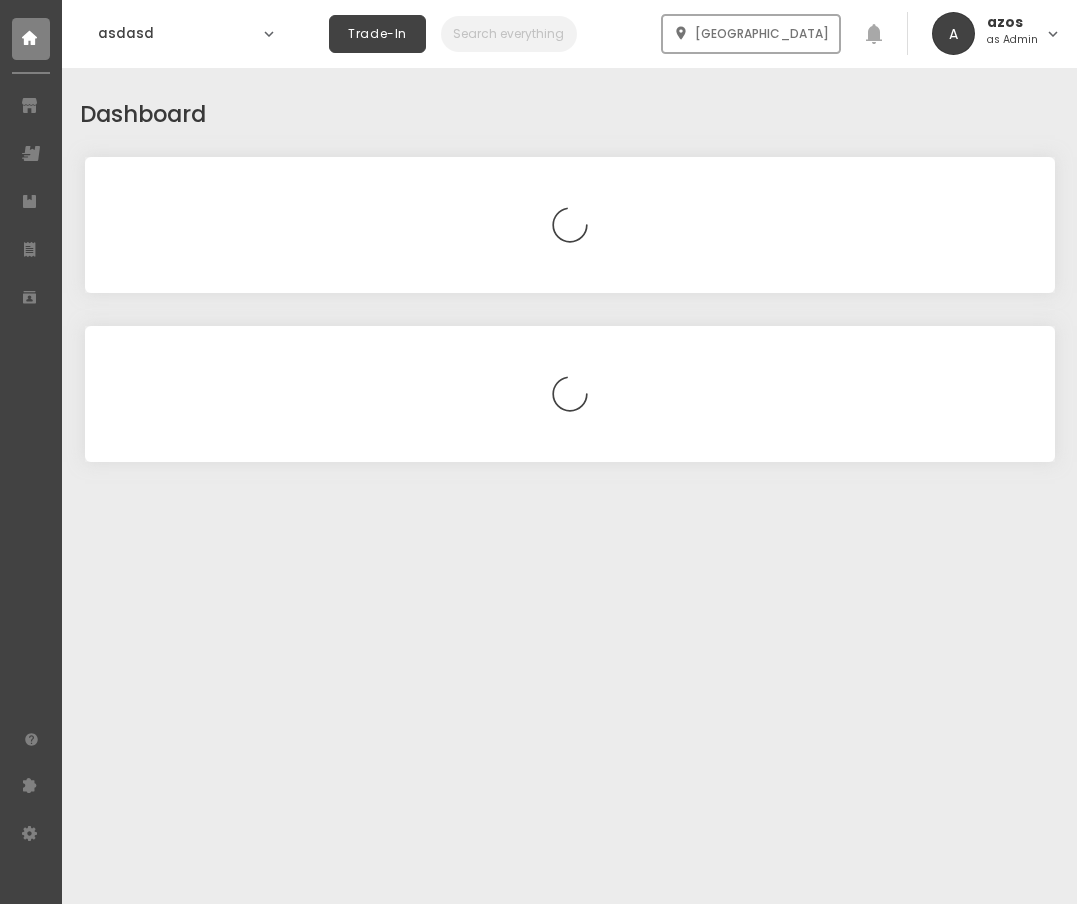 select on "2025" 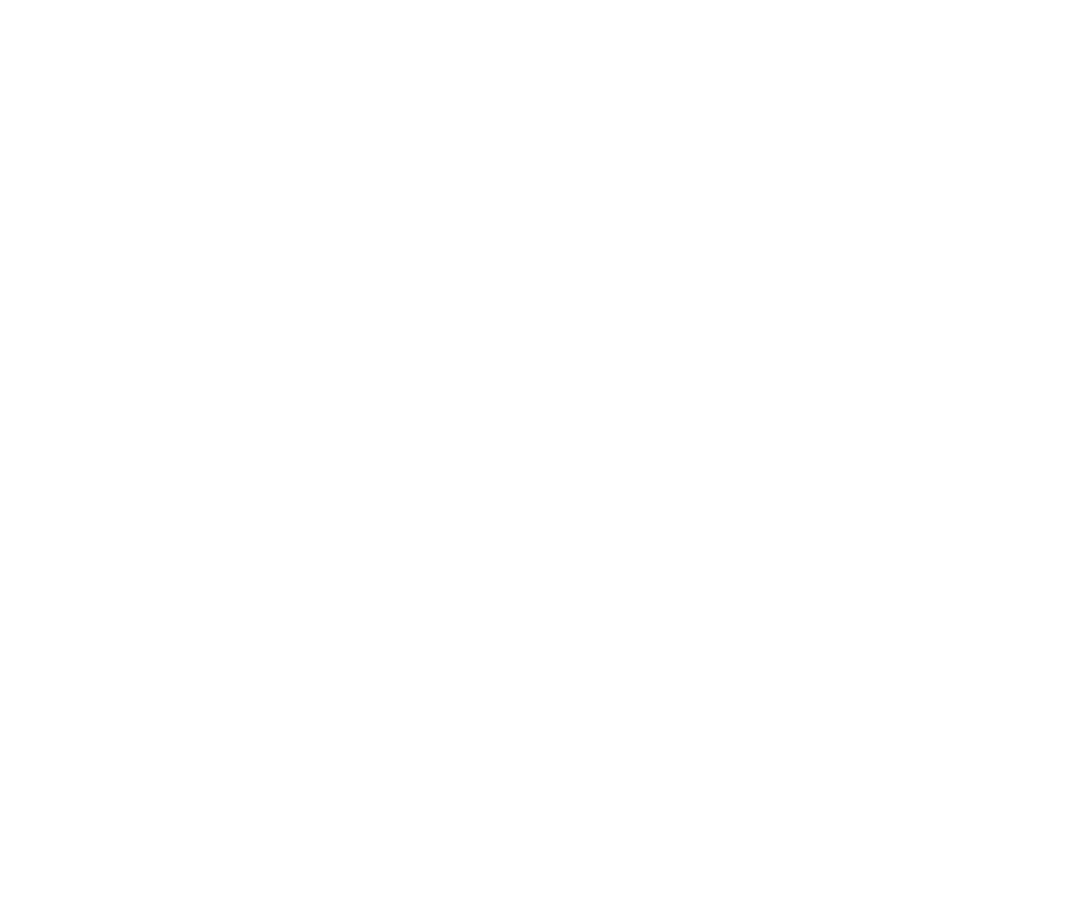 scroll, scrollTop: 0, scrollLeft: 0, axis: both 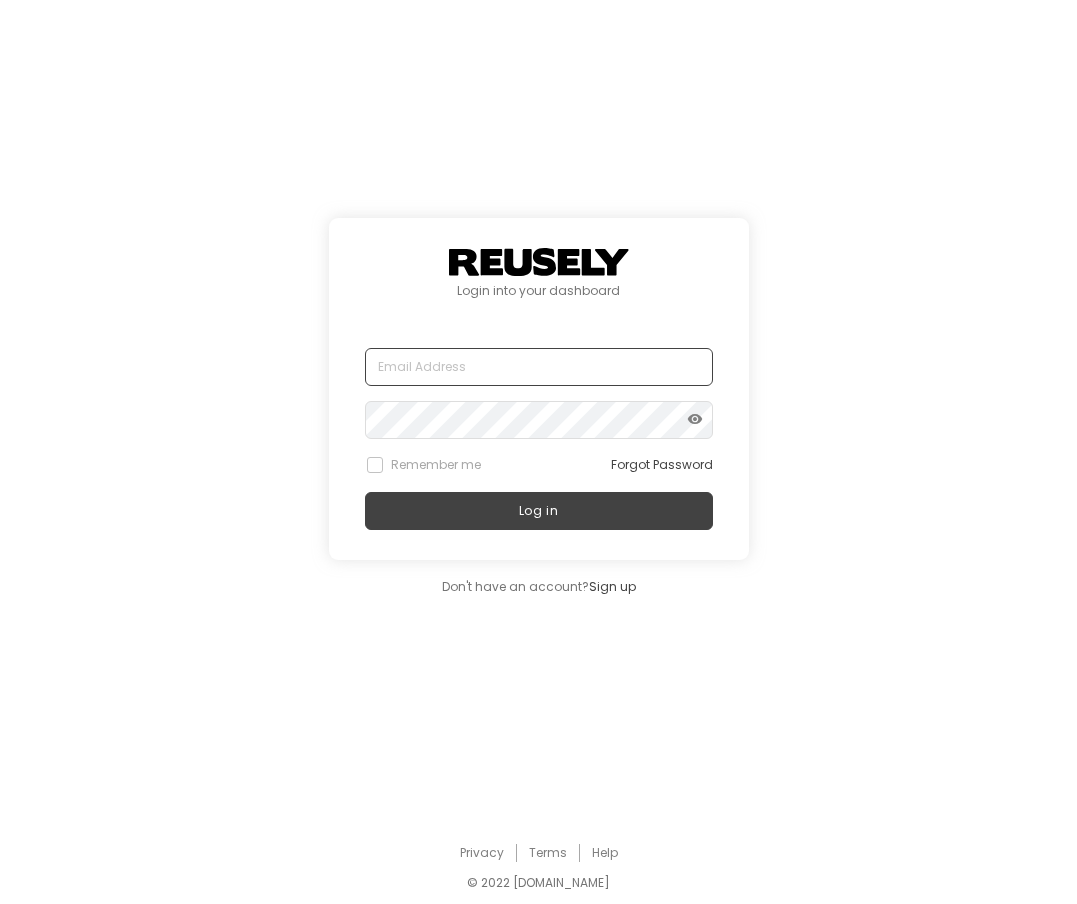 type on "[EMAIL_ADDRESS][DOMAIN_NAME]" 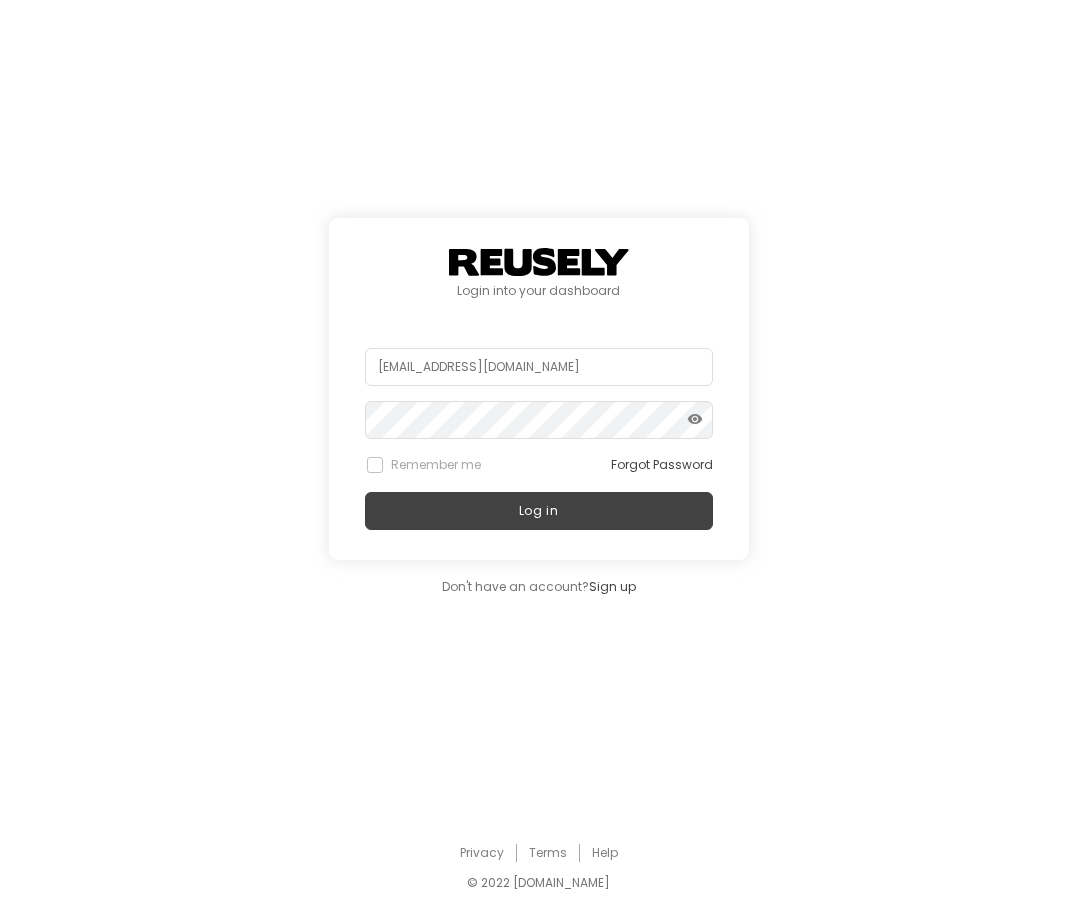 click on "Login into your dashboard" at bounding box center (539, 274) 